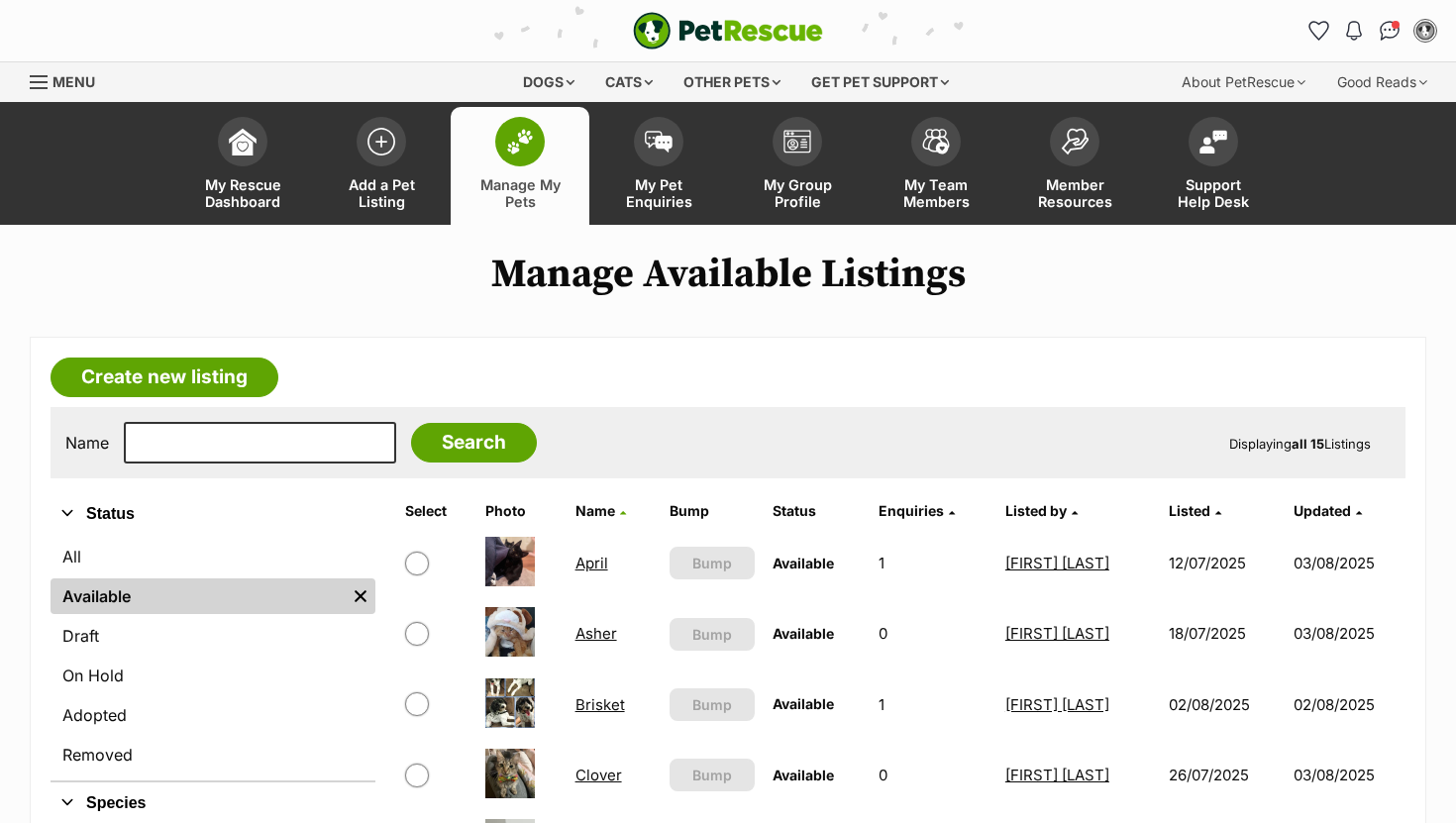 scroll, scrollTop: 0, scrollLeft: 0, axis: both 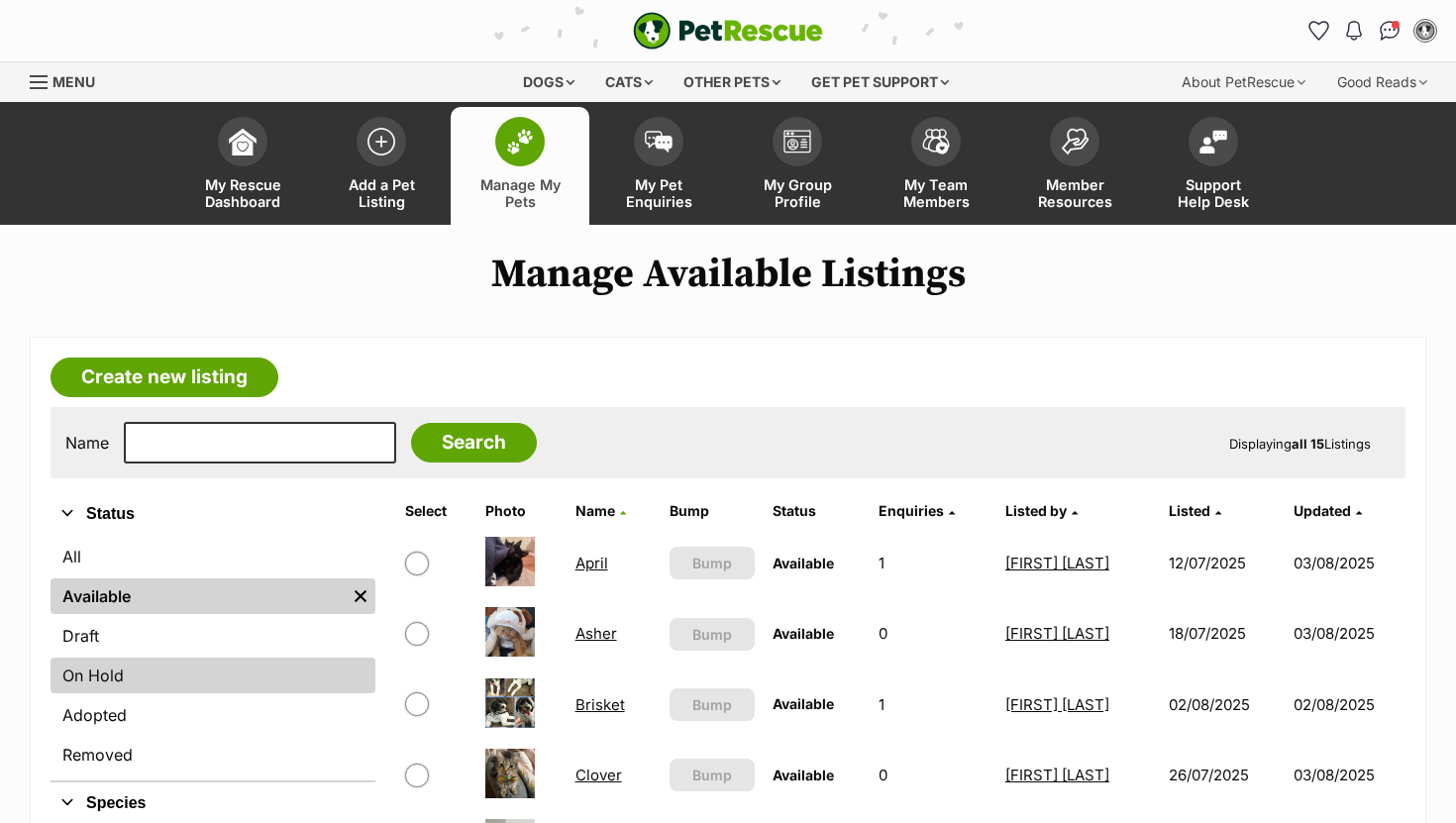 click on "On Hold" at bounding box center (213, 675) 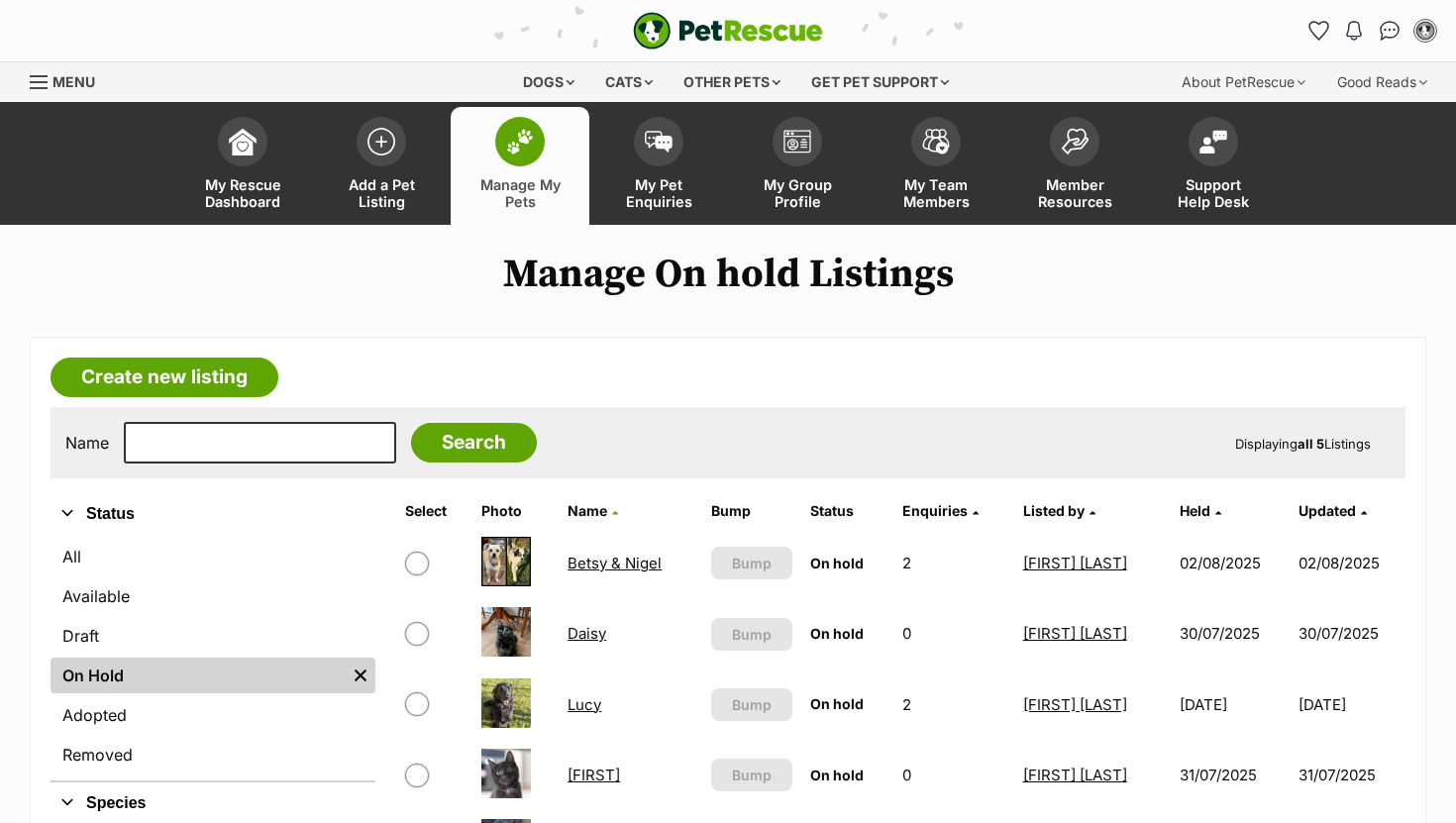 scroll, scrollTop: 0, scrollLeft: 0, axis: both 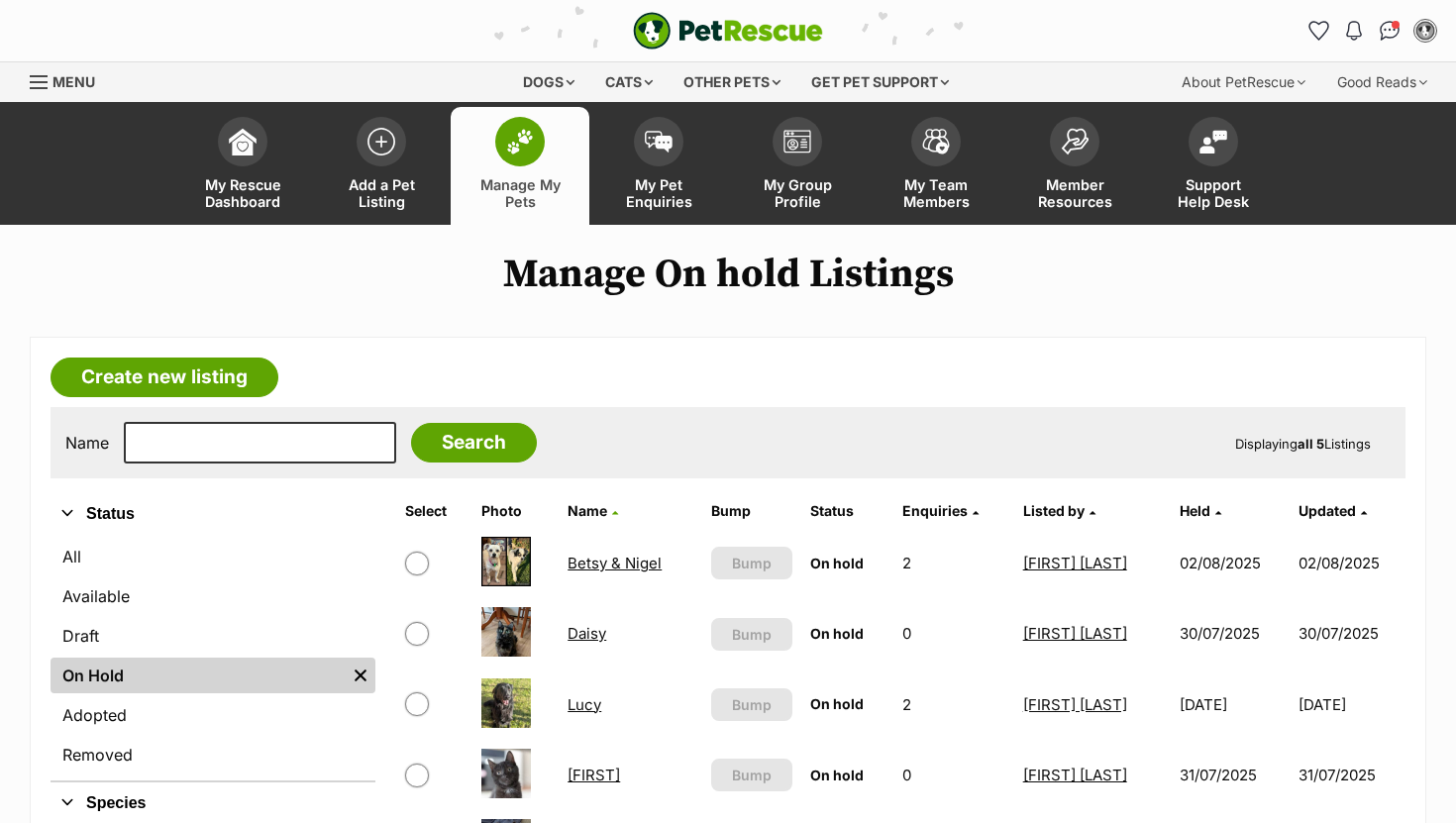 click on "Daisy" at bounding box center [586, 633] 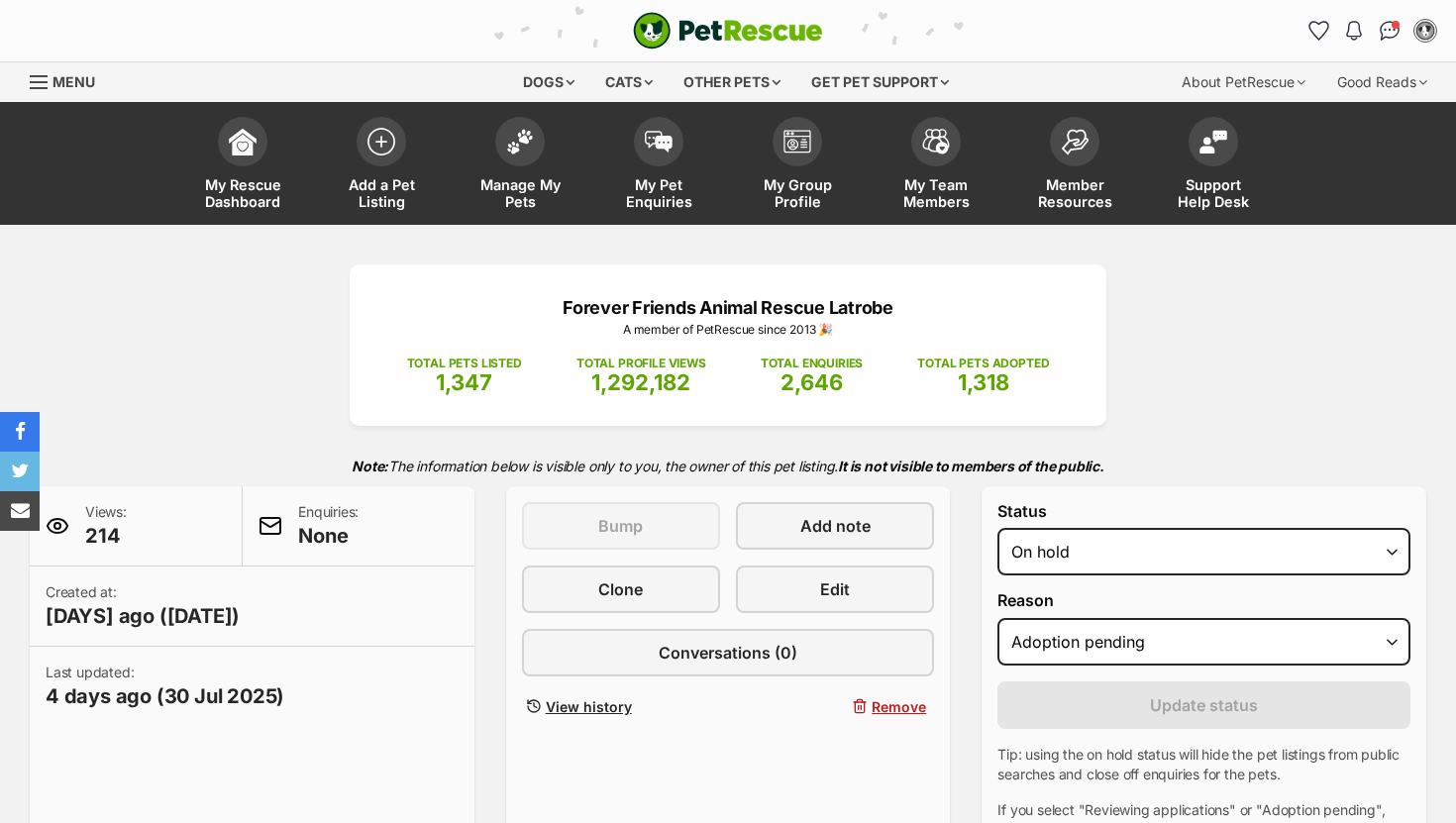 select on "adoption_pending" 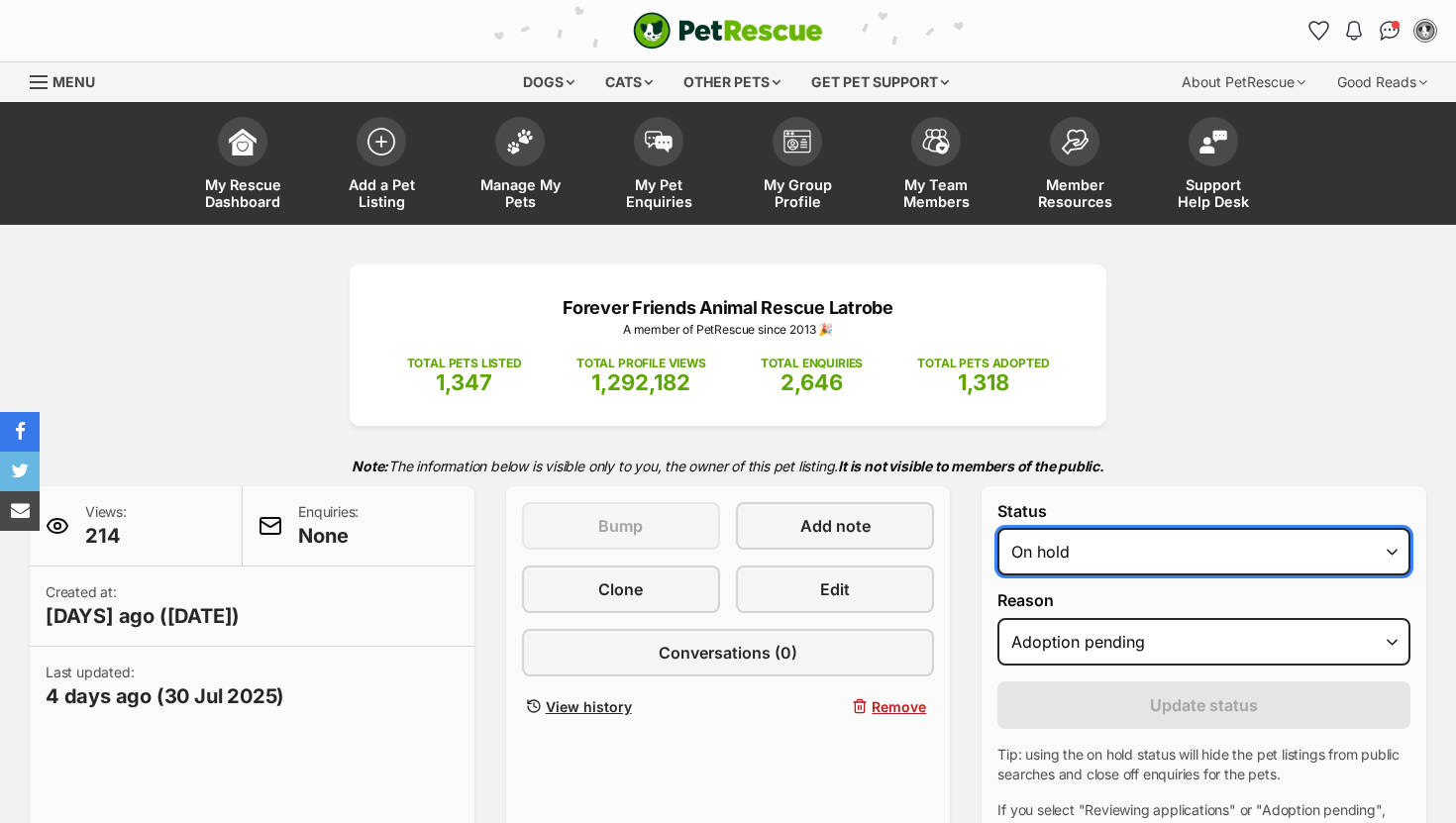 click on "Draft
Available
On hold
Adopted" at bounding box center [1203, 552] 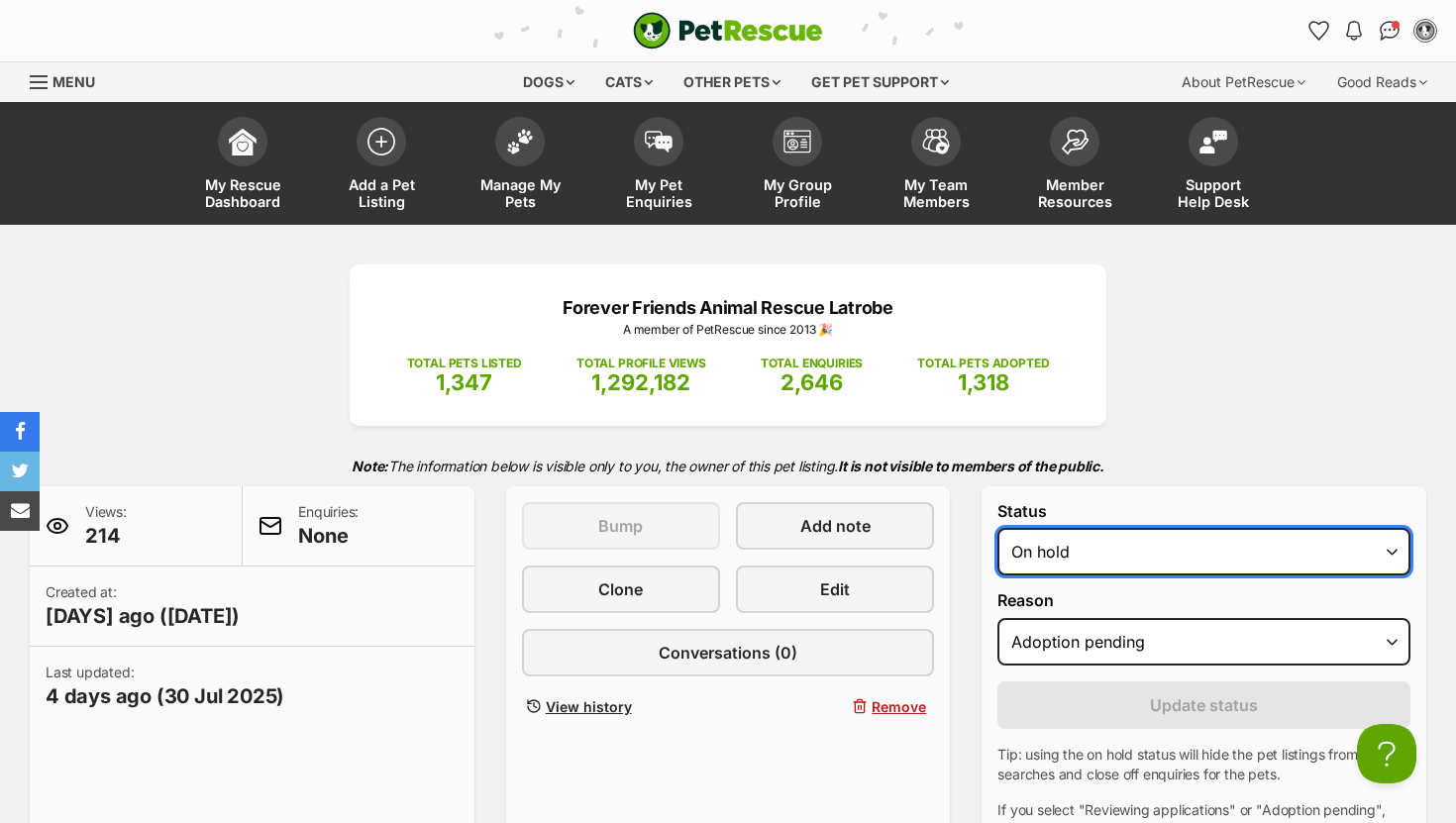 scroll, scrollTop: 0, scrollLeft: 0, axis: both 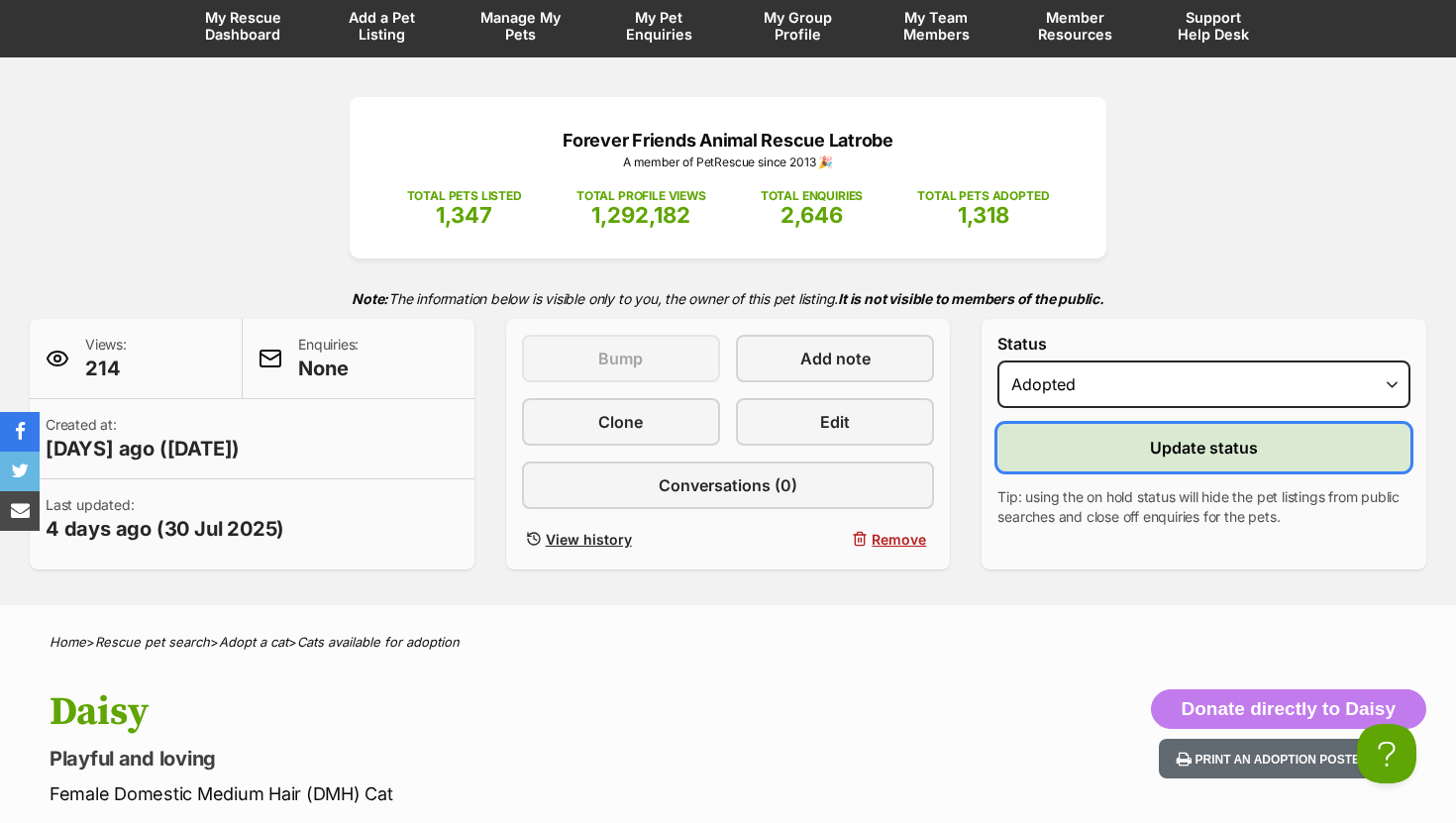 click on "Update status" at bounding box center (1203, 448) 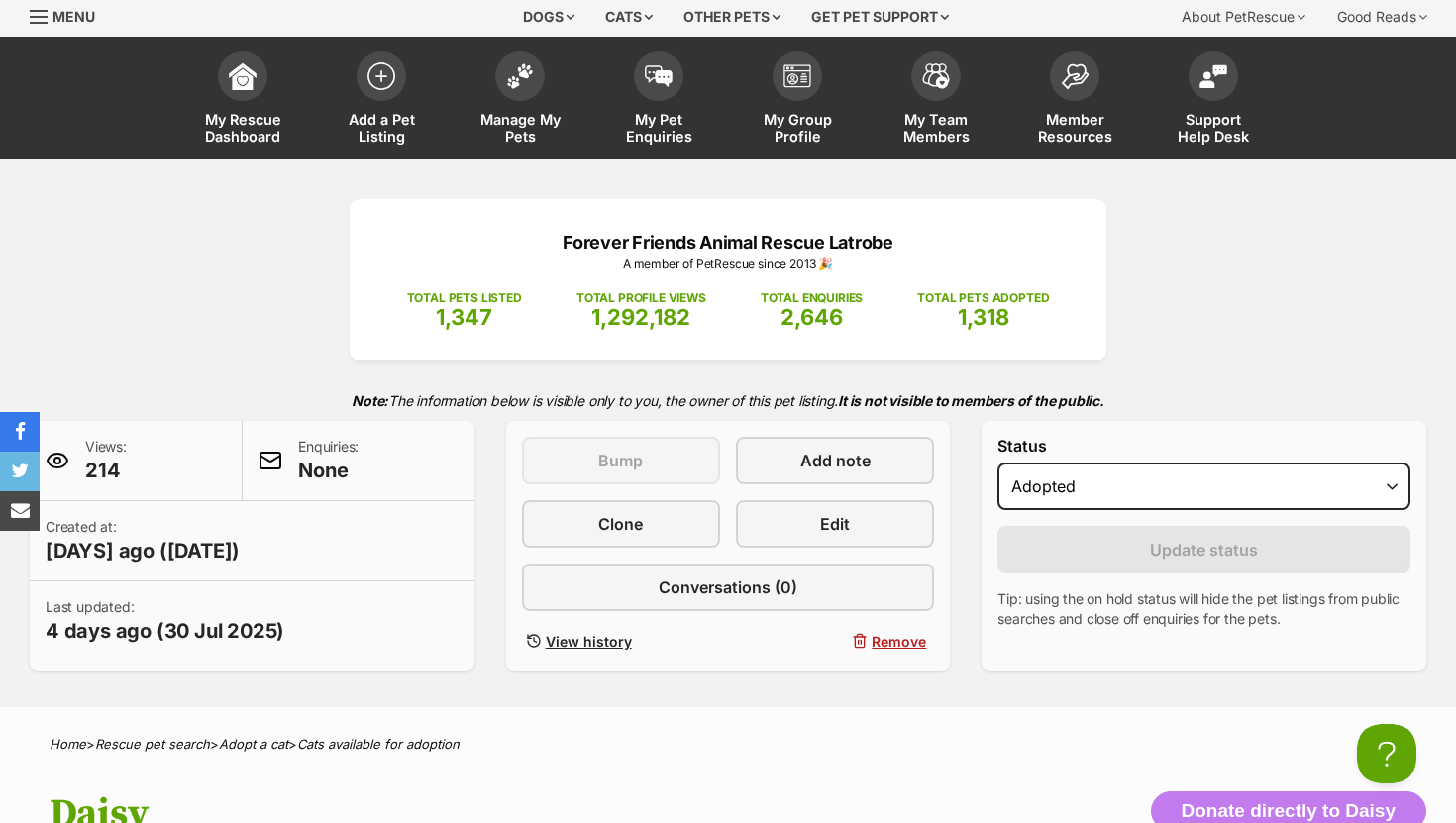 scroll, scrollTop: 0, scrollLeft: 0, axis: both 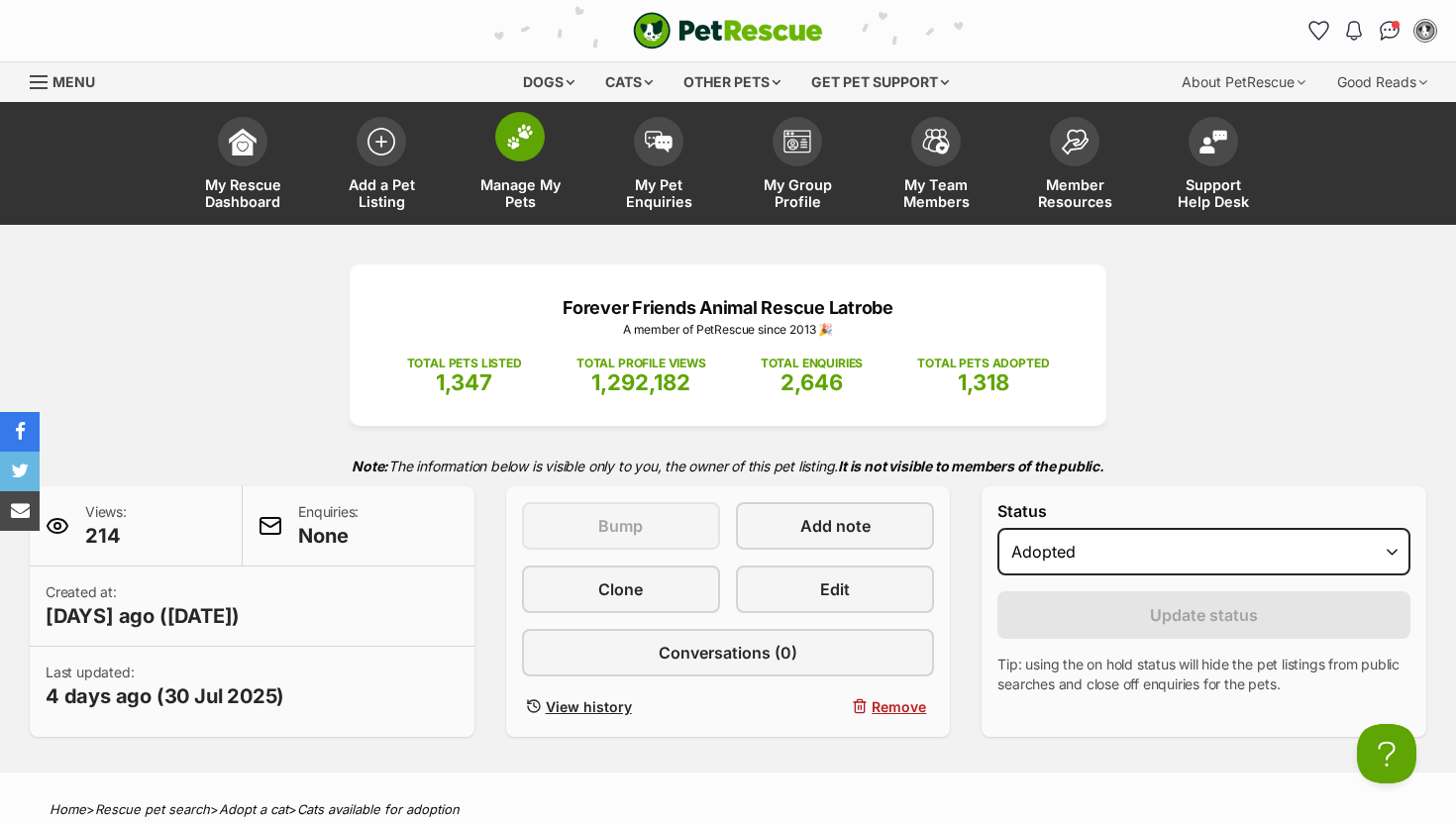 click on "Manage My Pets" at bounding box center (520, 165) 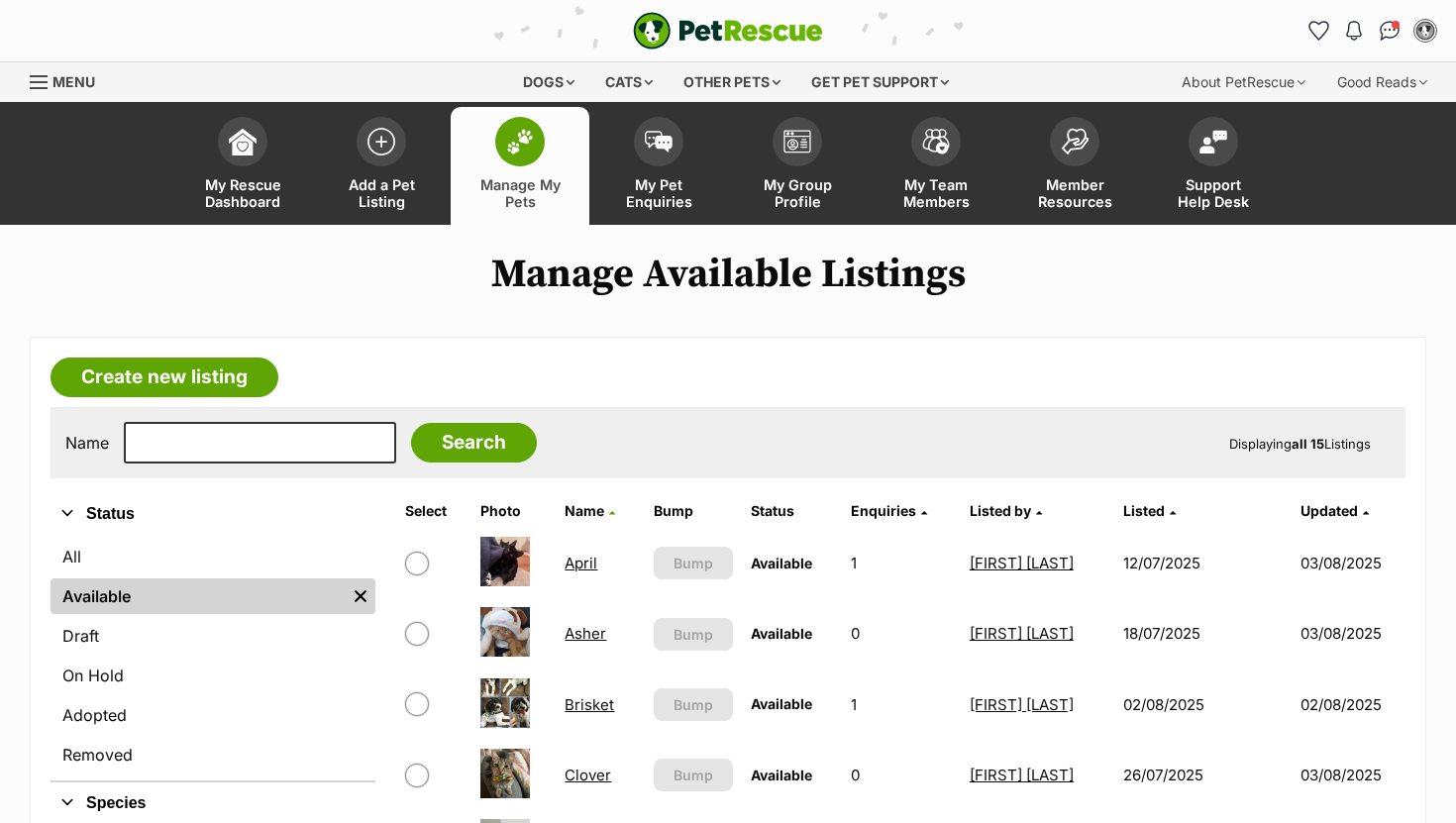 scroll, scrollTop: 0, scrollLeft: 0, axis: both 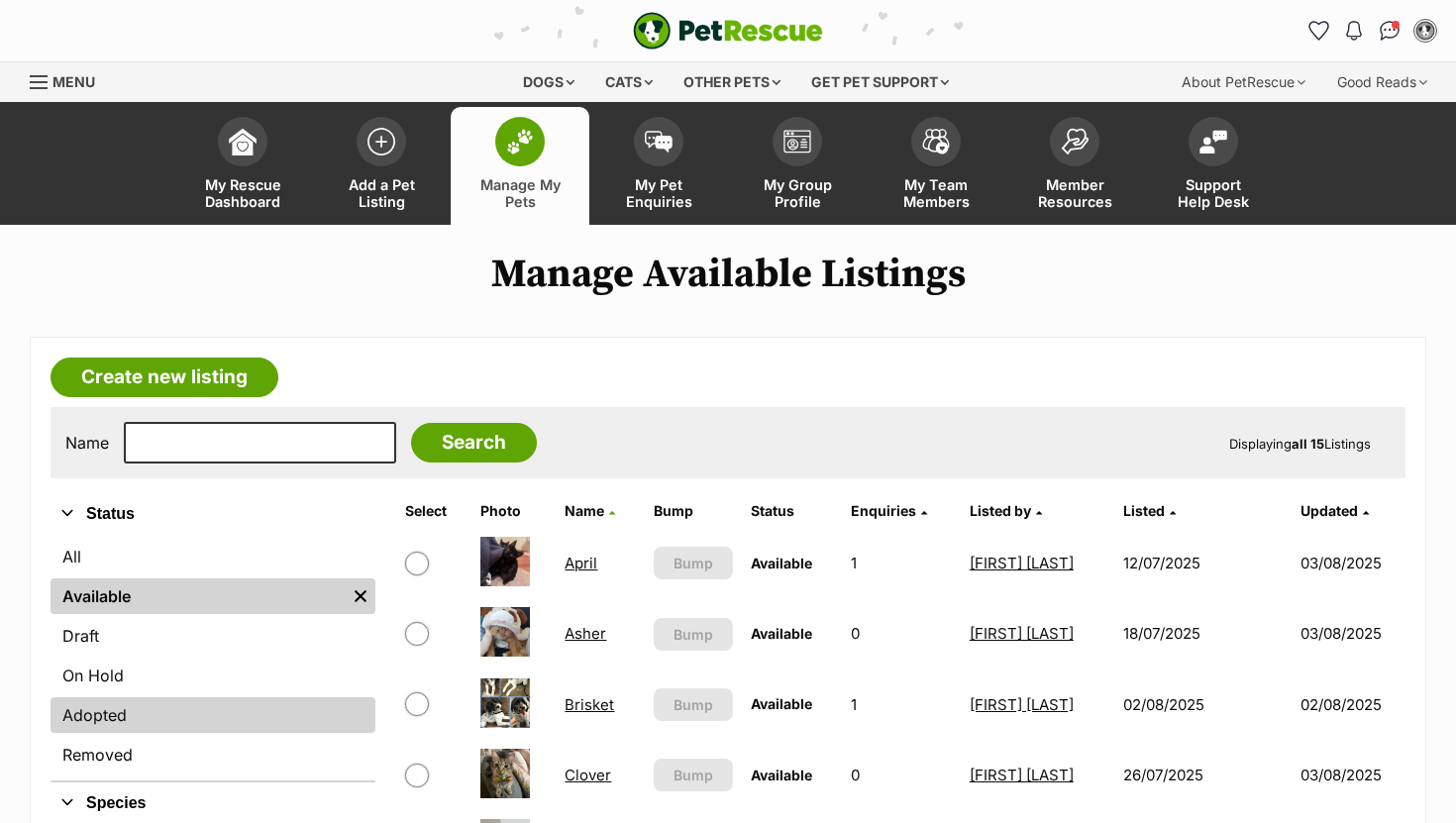 click on "Adopted" at bounding box center [213, 715] 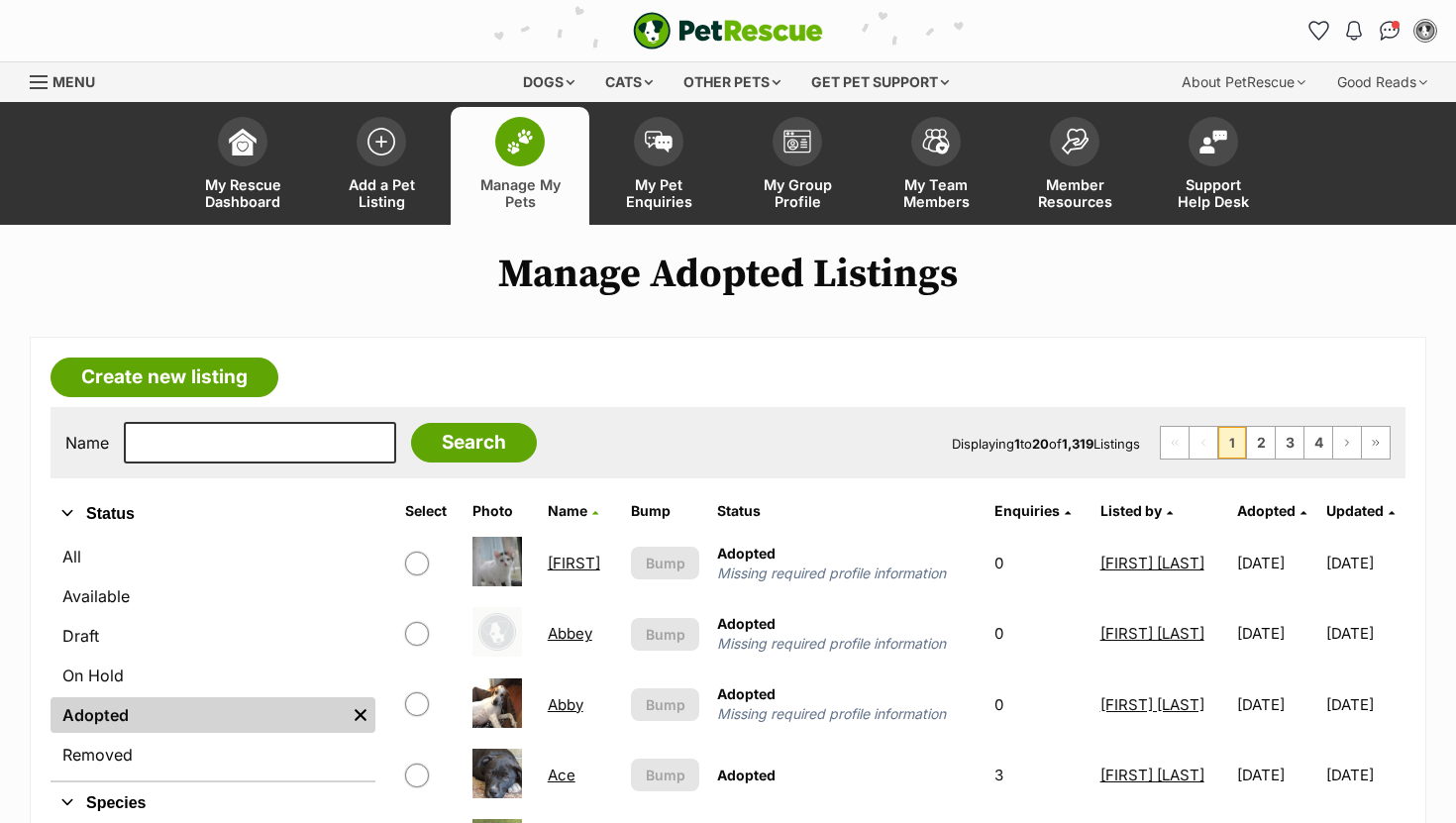scroll, scrollTop: 0, scrollLeft: 0, axis: both 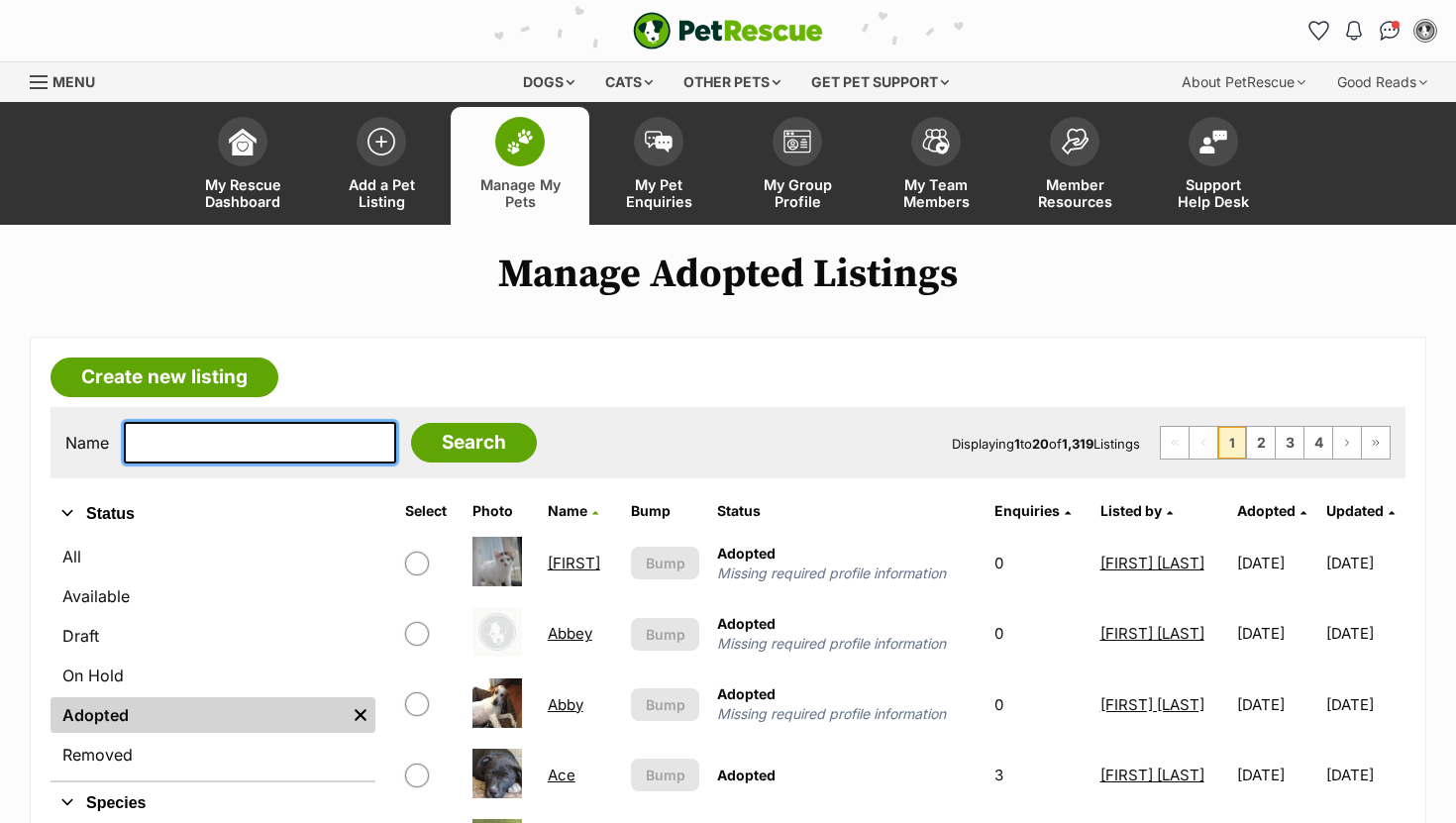 click at bounding box center (260, 443) 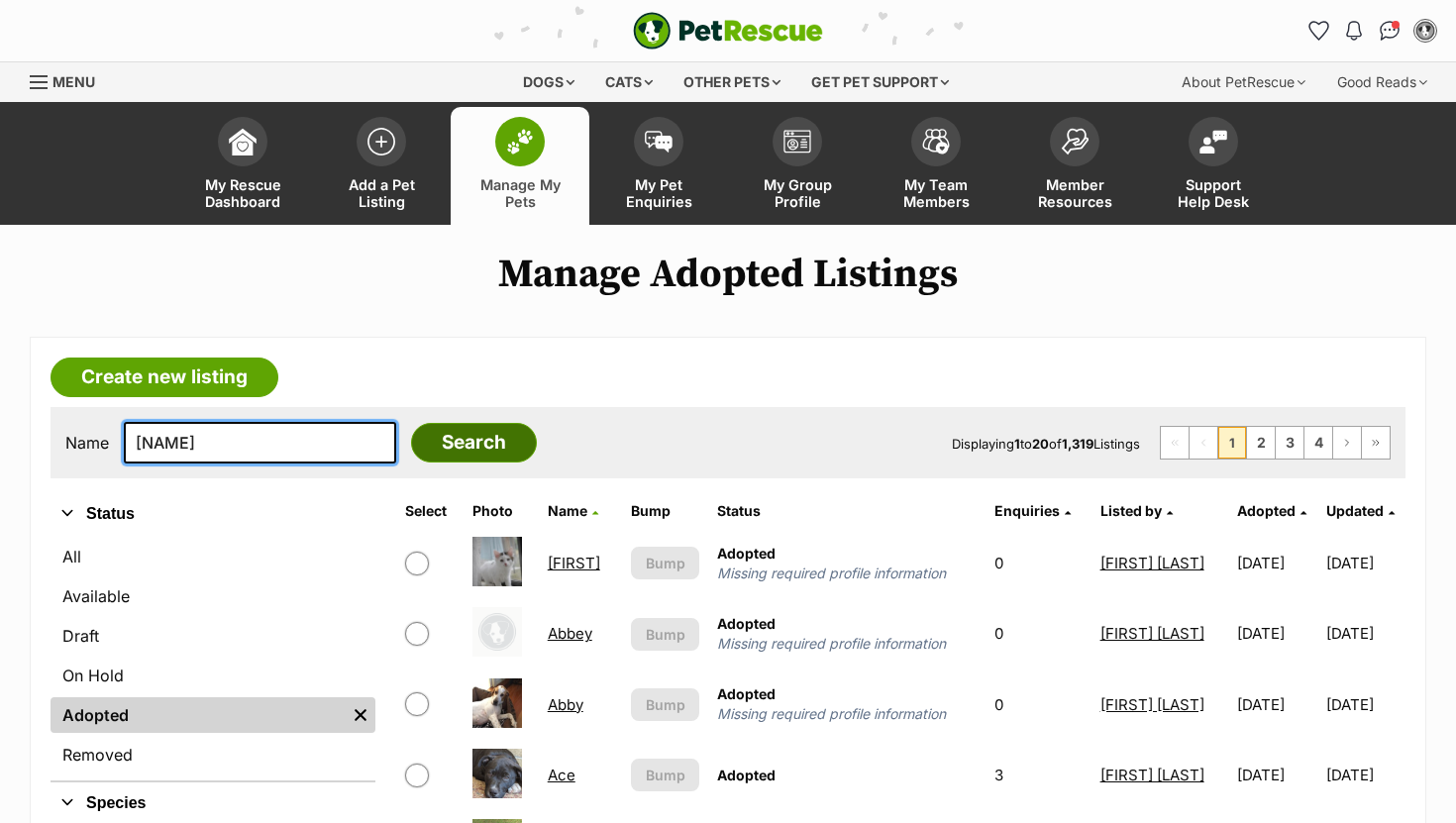 type on "[NAME]" 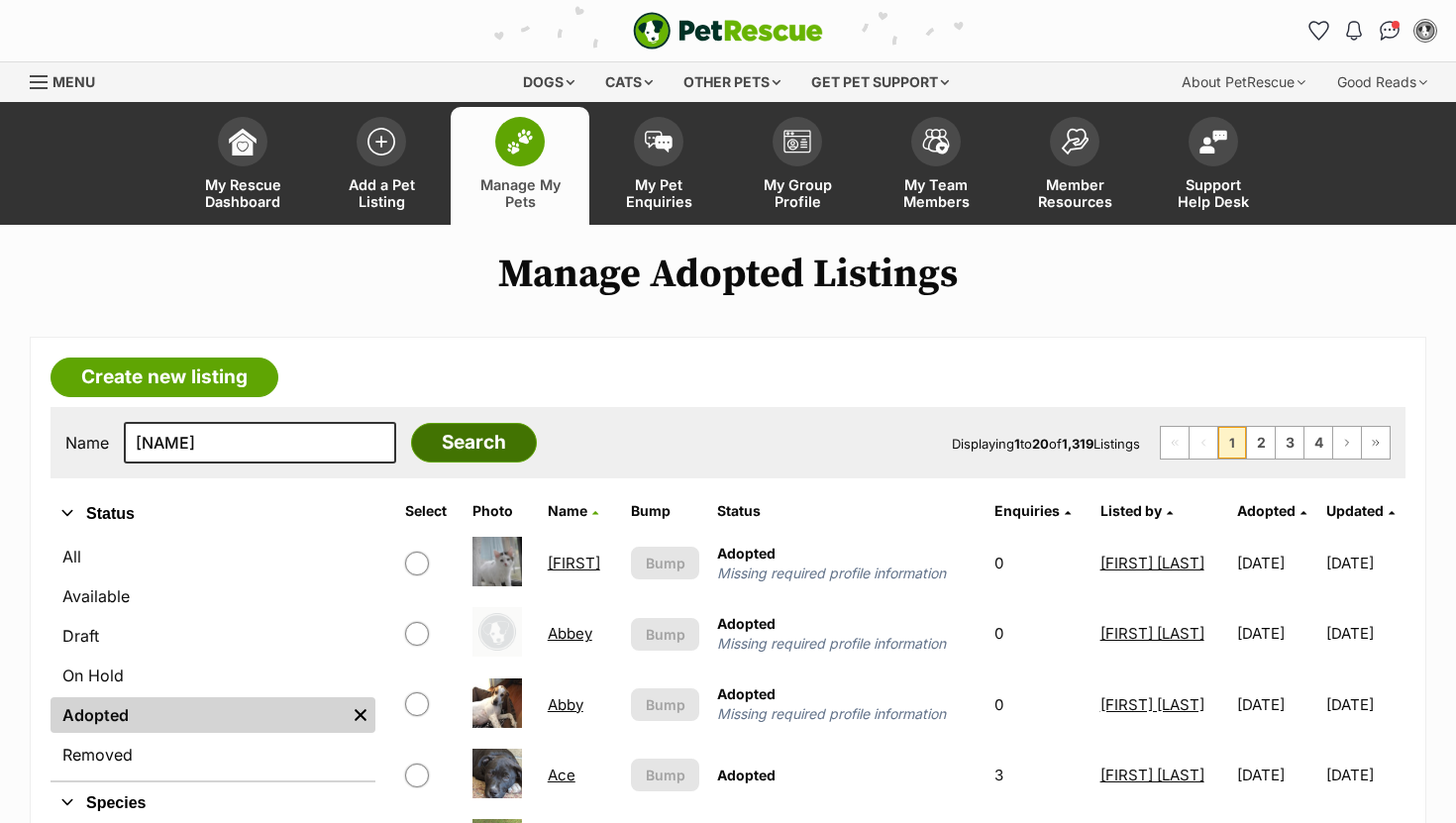 click on "Search" at bounding box center [473, 443] 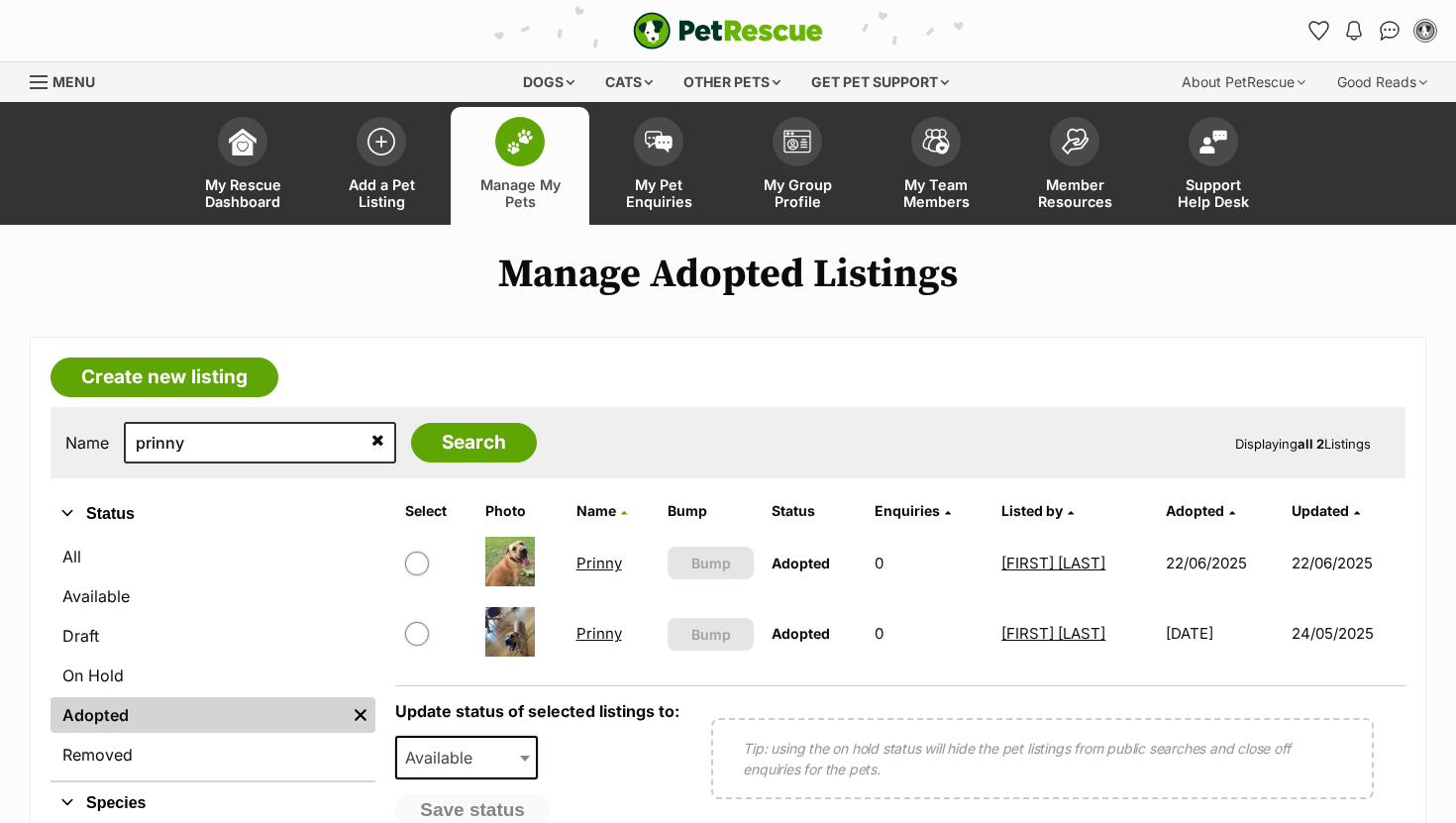scroll, scrollTop: 0, scrollLeft: 0, axis: both 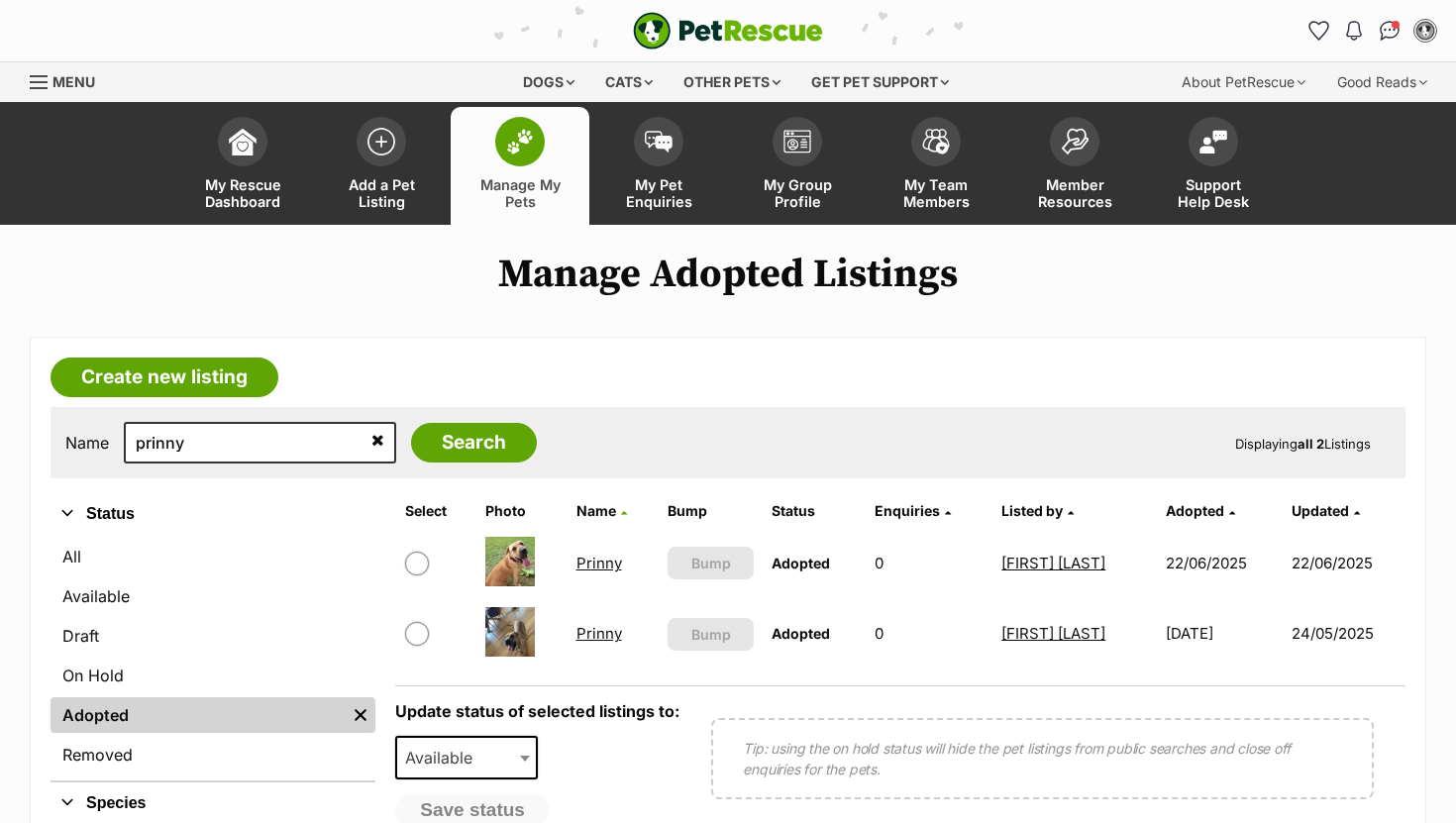 click on "Prinny" at bounding box center (599, 563) 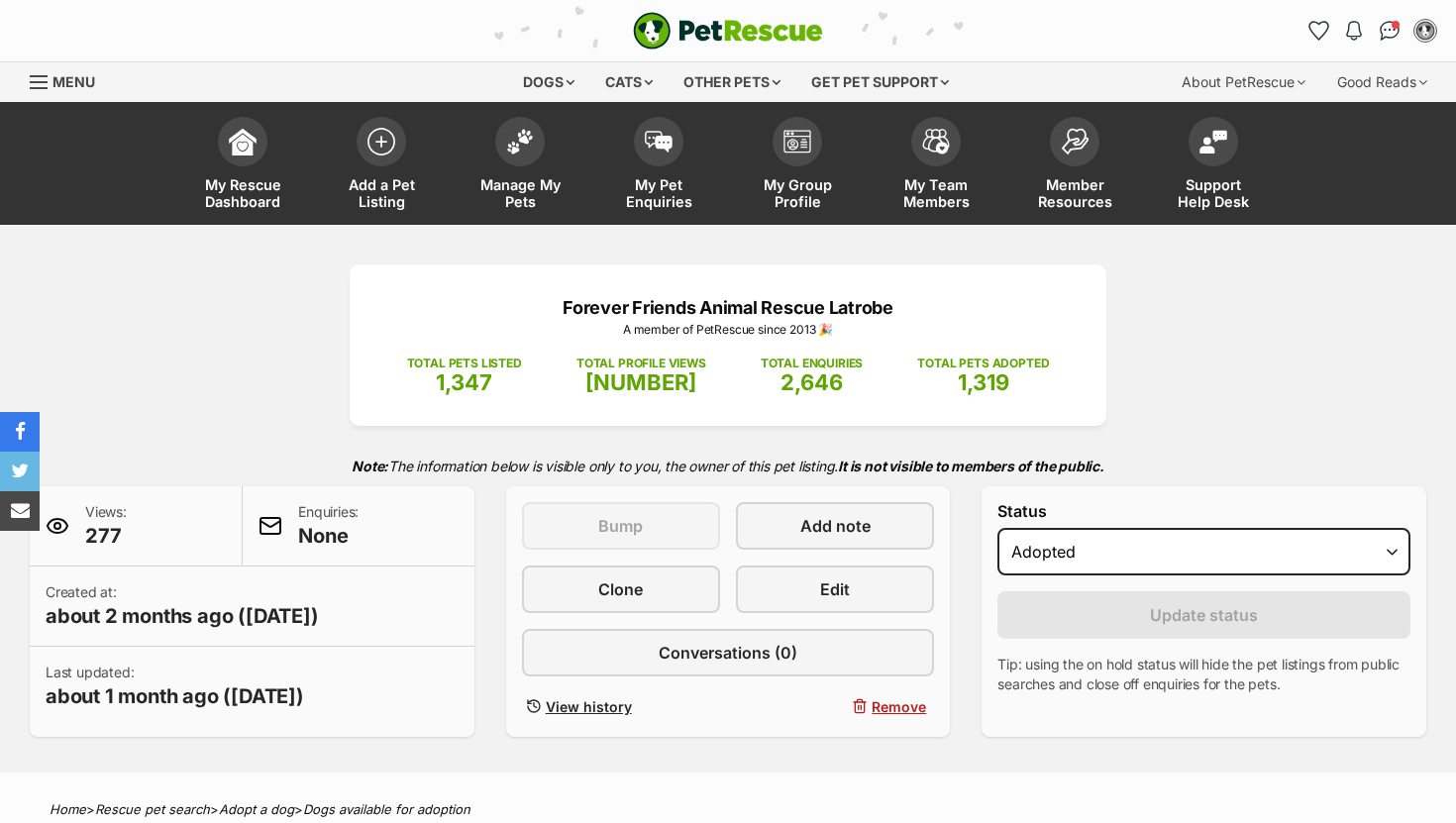 scroll, scrollTop: 0, scrollLeft: 0, axis: both 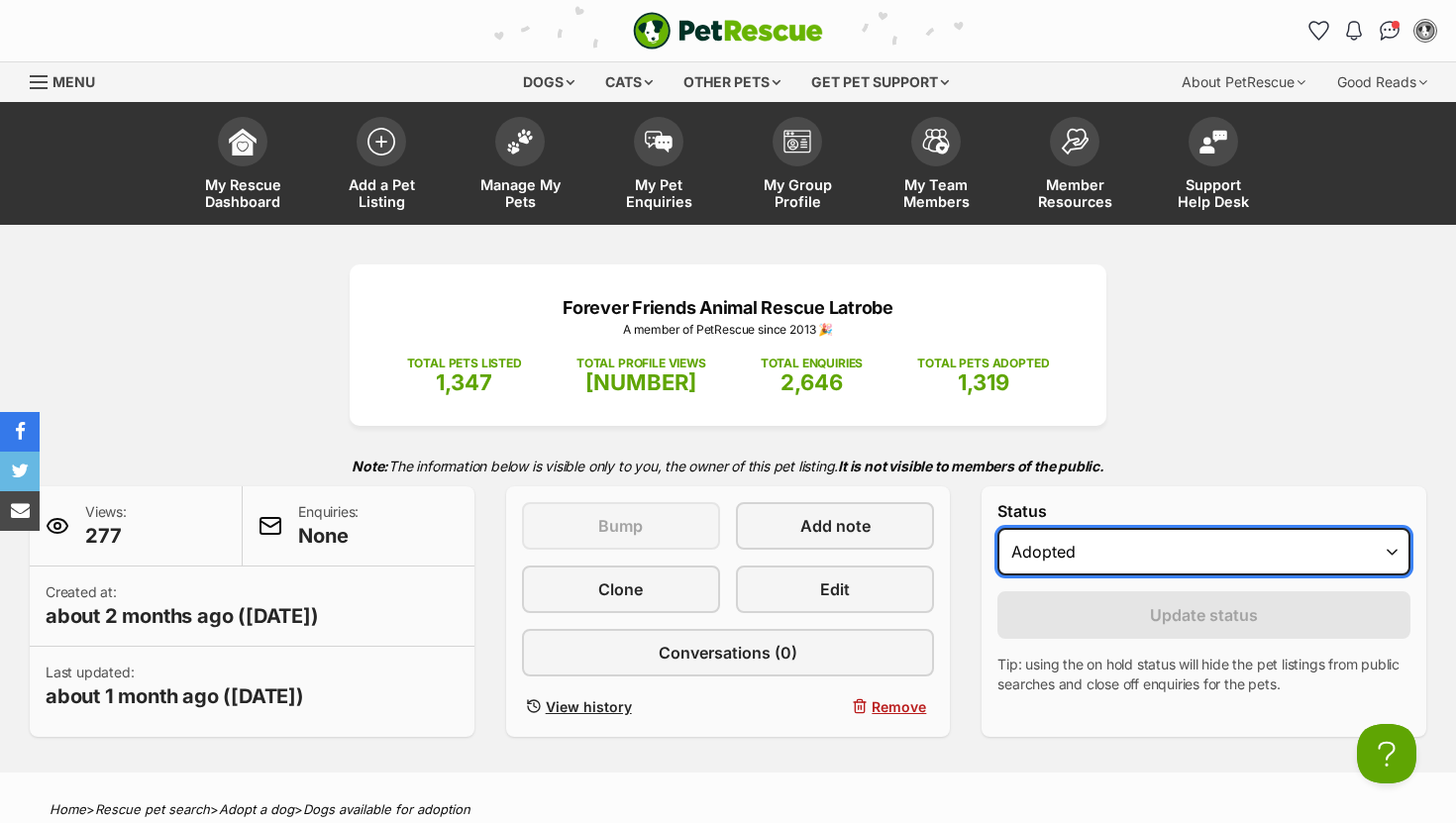 click on "Draft
Available
On hold
Adopted" at bounding box center (1203, 552) 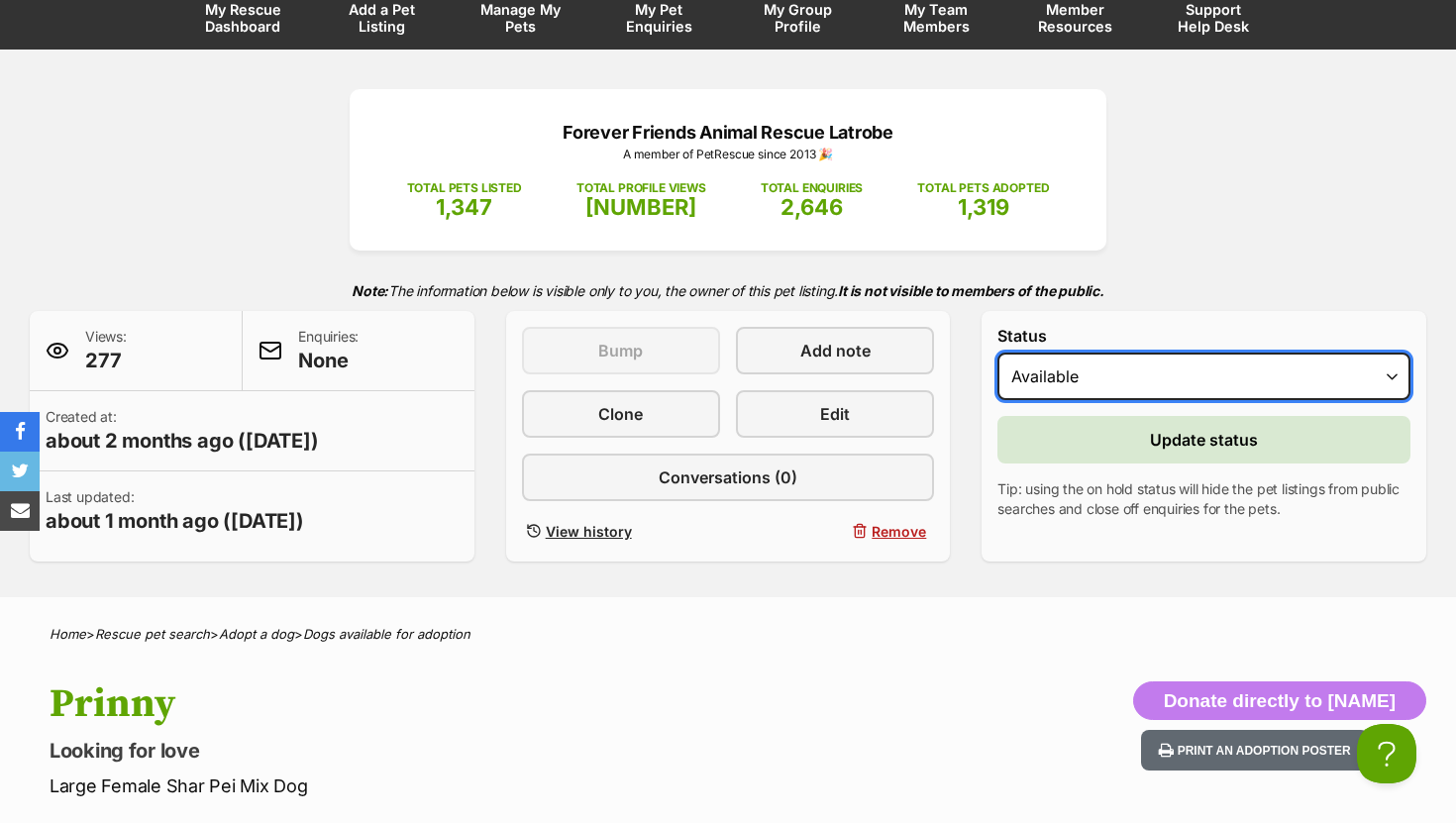 scroll, scrollTop: 0, scrollLeft: 0, axis: both 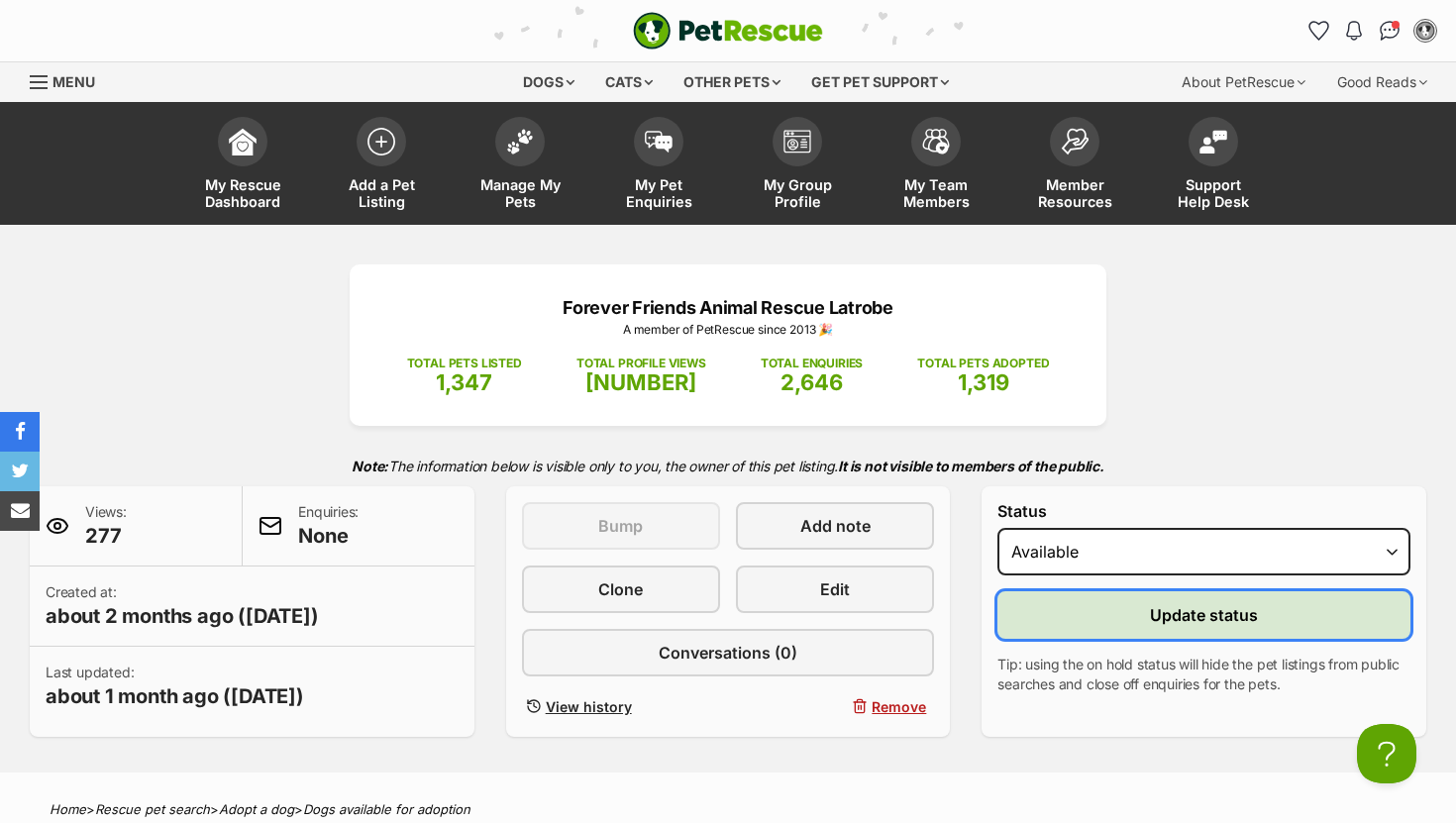 click on "Update status" at bounding box center [1203, 615] 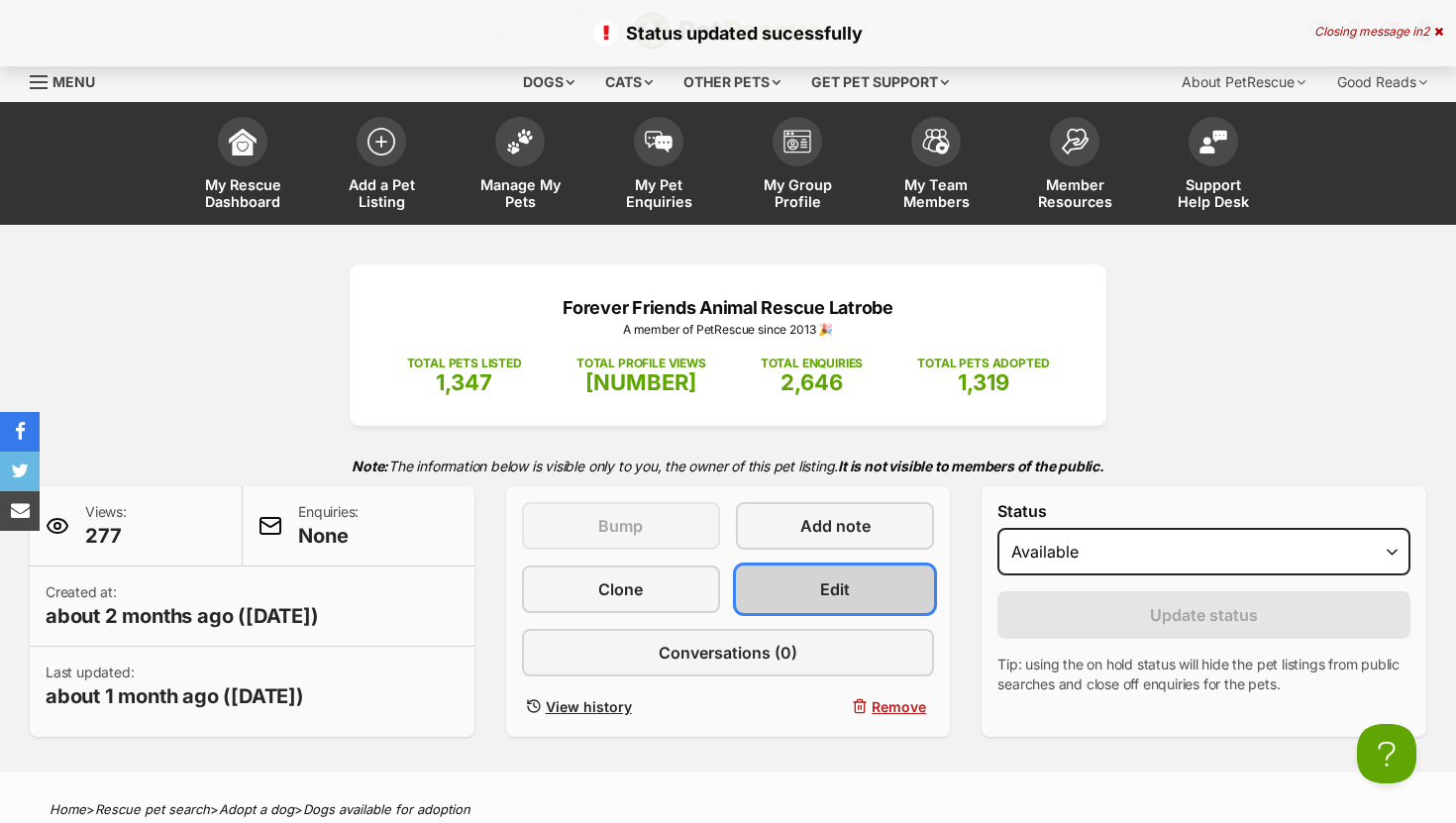 click on "Edit" at bounding box center (835, 589) 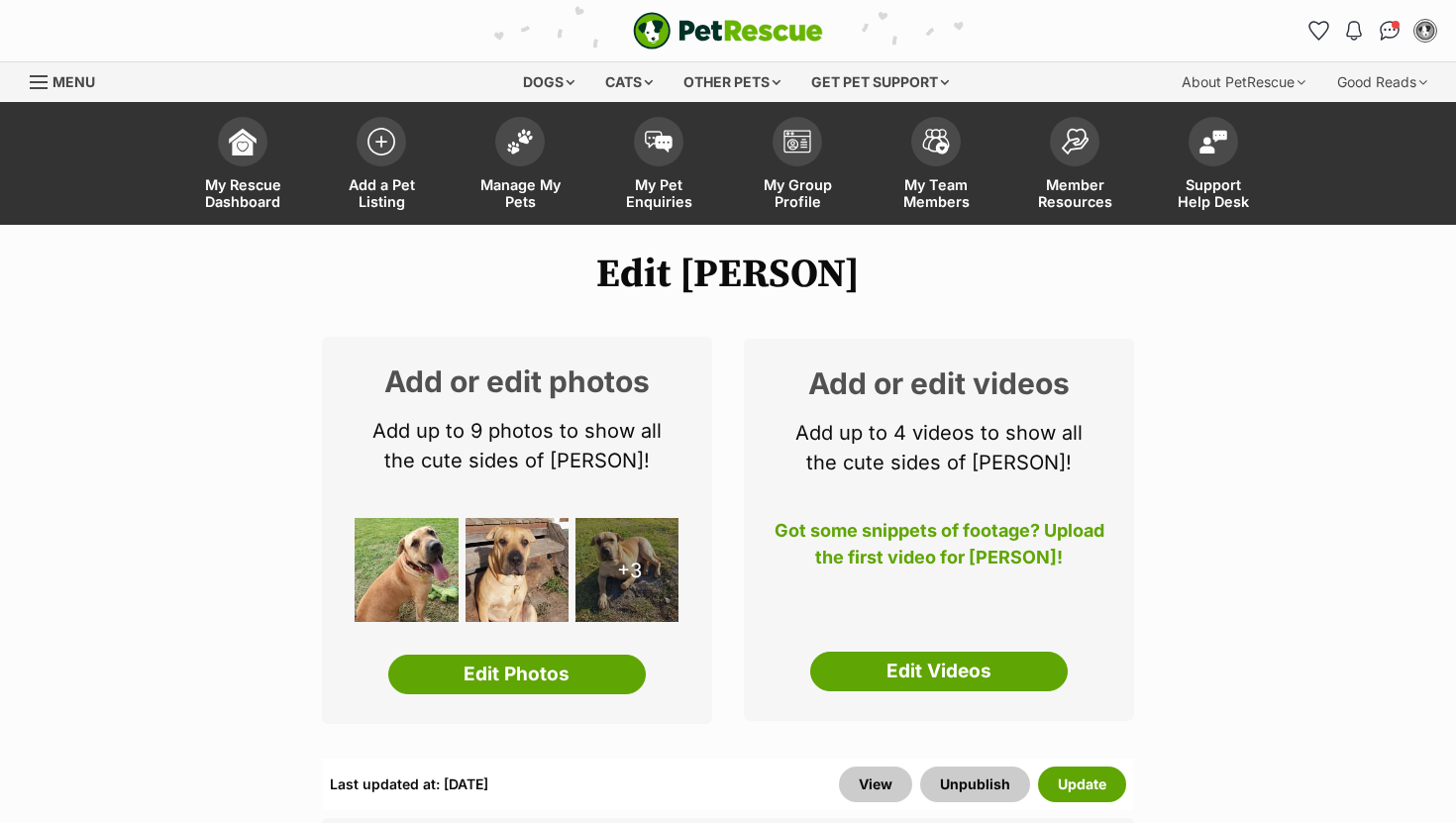 scroll, scrollTop: 0, scrollLeft: 0, axis: both 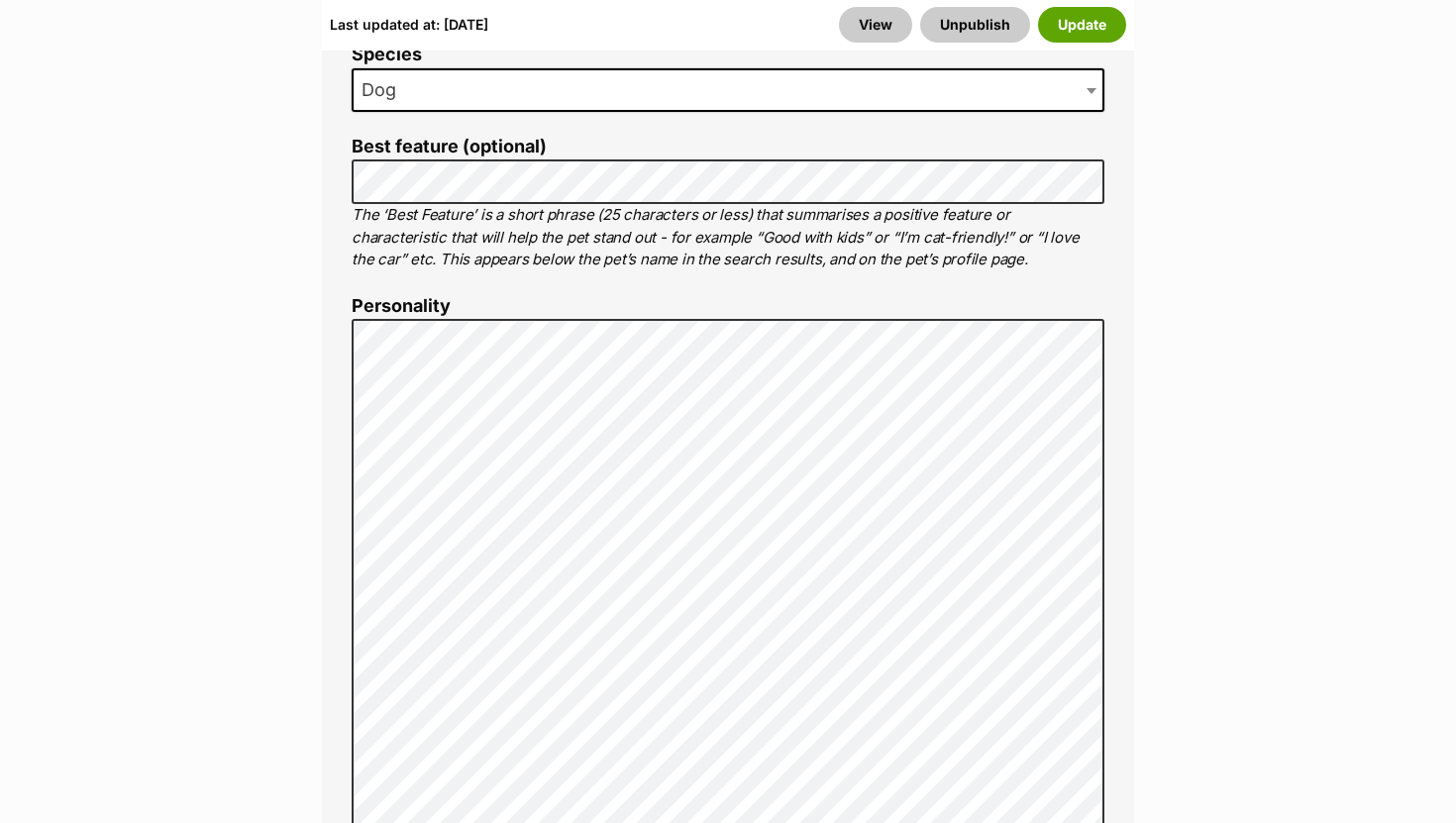 click on "Edit Prinny
Add or edit photos
Add up to 9 photos to show all
the cute sides of Prinny!
+3
Edit Photos
Add or edit videos
Add up to 4 videos to show all
the cute sides of Prinny!
Got some snippets of footage? Upload the first video for Prinny!
Edit Videos
Listing owner Choose an owner Aimee Paltridge
The owner of the pet listing is able to edit the listing and manage enquiries with potential adopters. Note:
Group Admins
are also able to edit this pet listing and manage all it's enquiries.
Any time this pet receives new enquiries or messages from potential adopters, we'll also send you an email notification. Members can opt out of receiving these emails via their
notification settings .
About This Pet Name
Henlo there, it looks like you might be using the pet name field to indicate that this pet is now on hold - we recommend updating the status to on hold from the  listing page  instead!
Species Dog" at bounding box center (728, 3287) 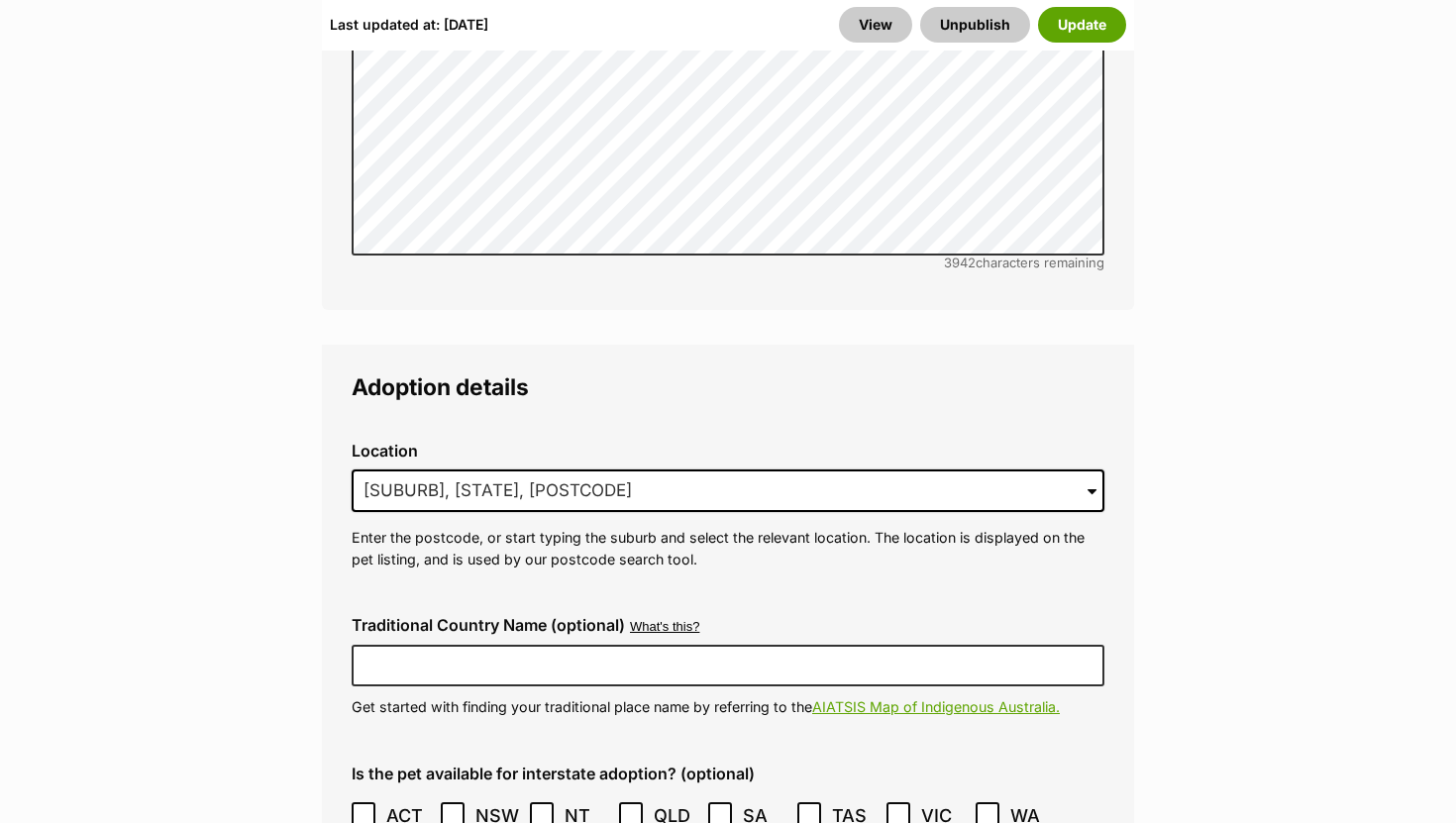 scroll, scrollTop: 5477, scrollLeft: 0, axis: vertical 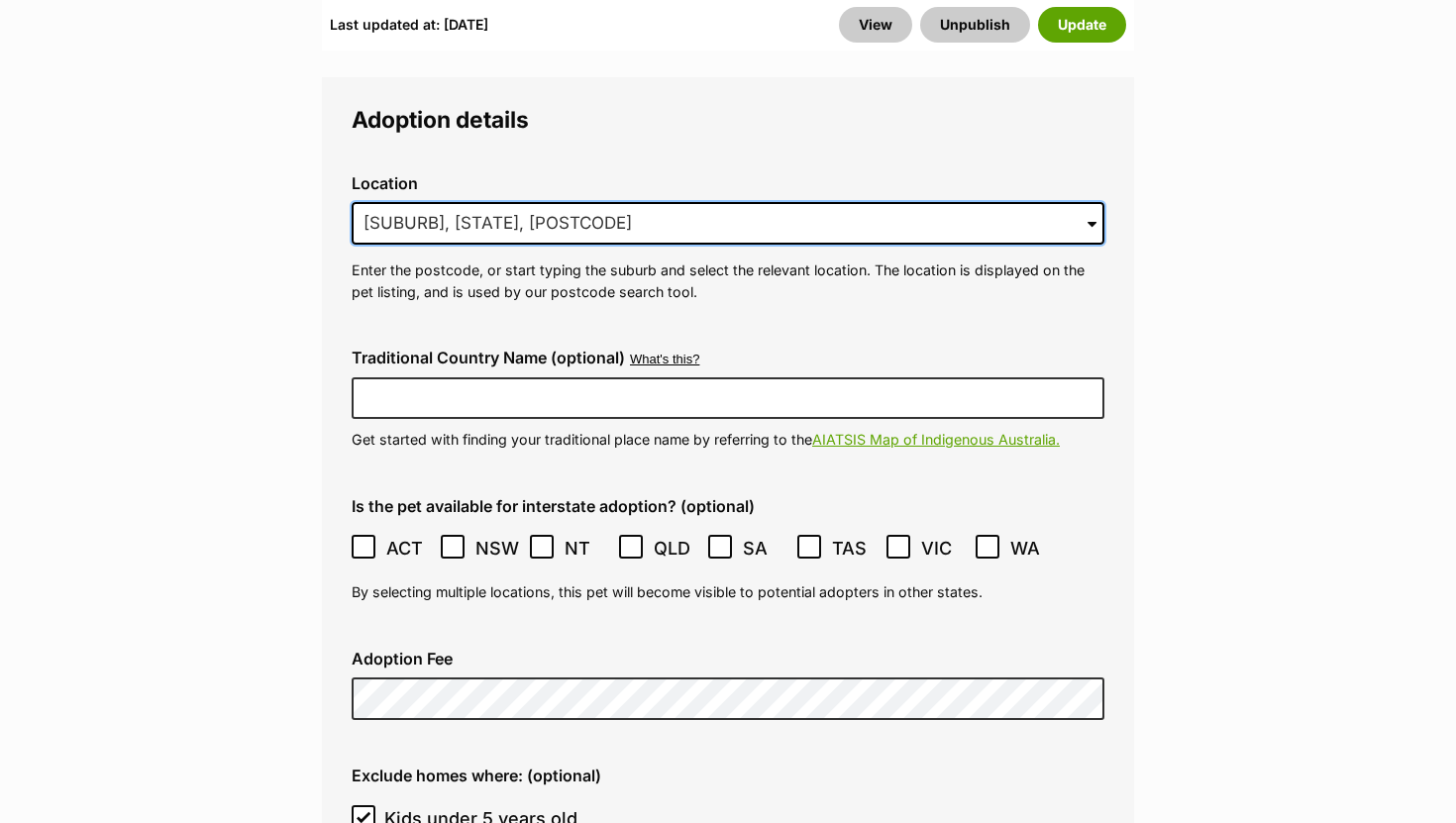 click on "Heyfield, VIC, 3858" at bounding box center [728, 224] 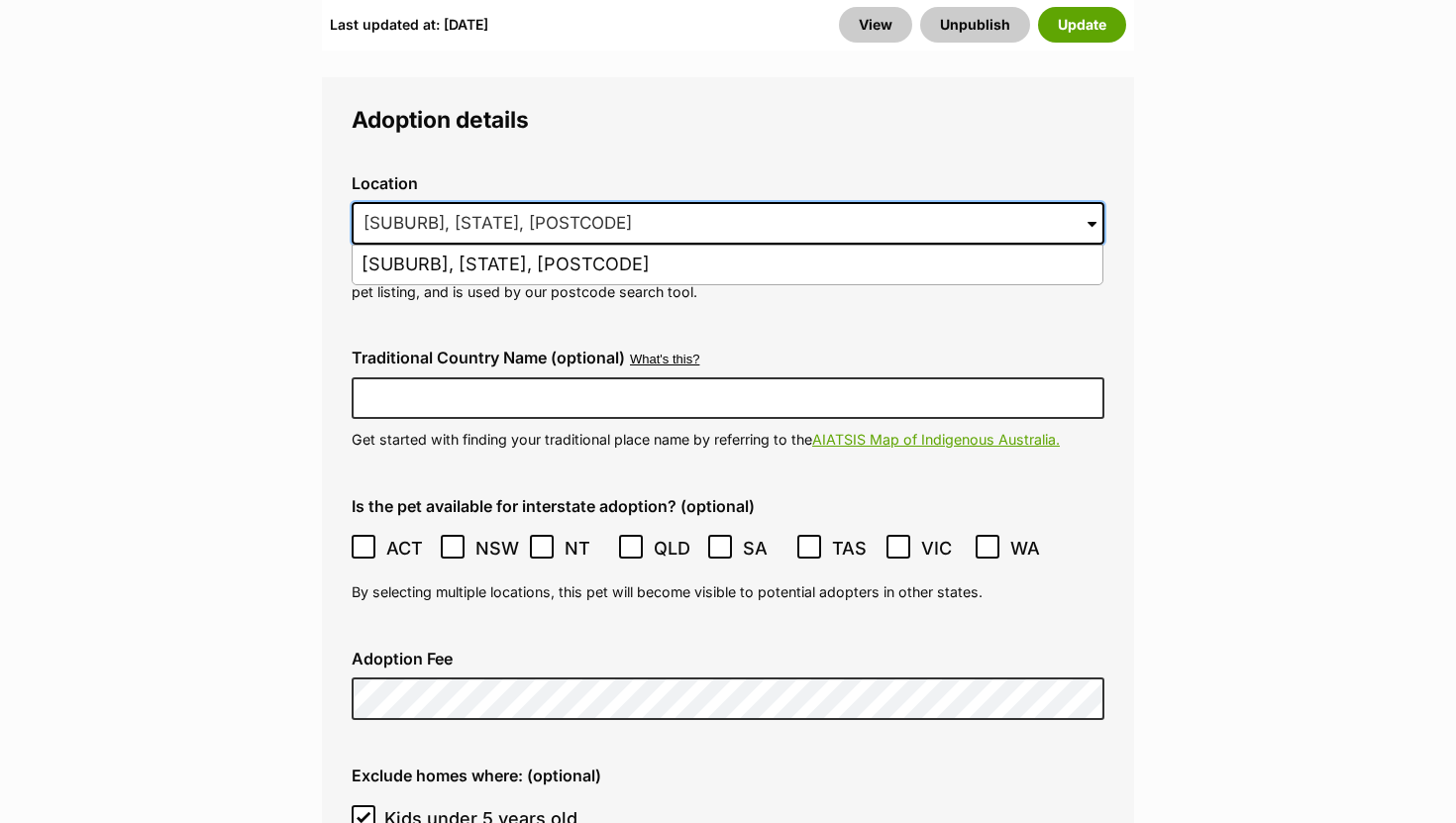 scroll, scrollTop: 0, scrollLeft: 0, axis: both 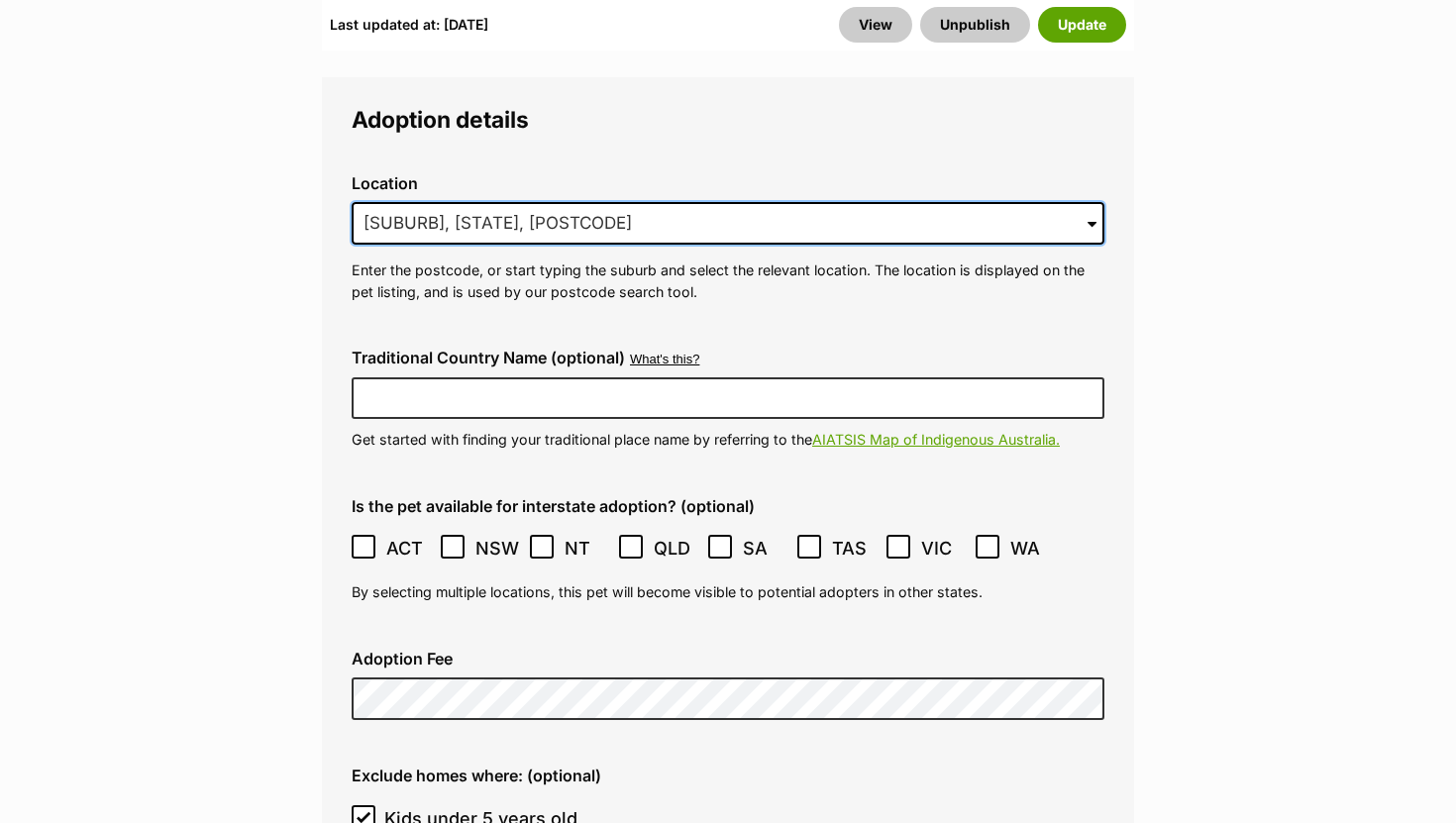 drag, startPoint x: 526, startPoint y: 228, endPoint x: 350, endPoint y: 228, distance: 176 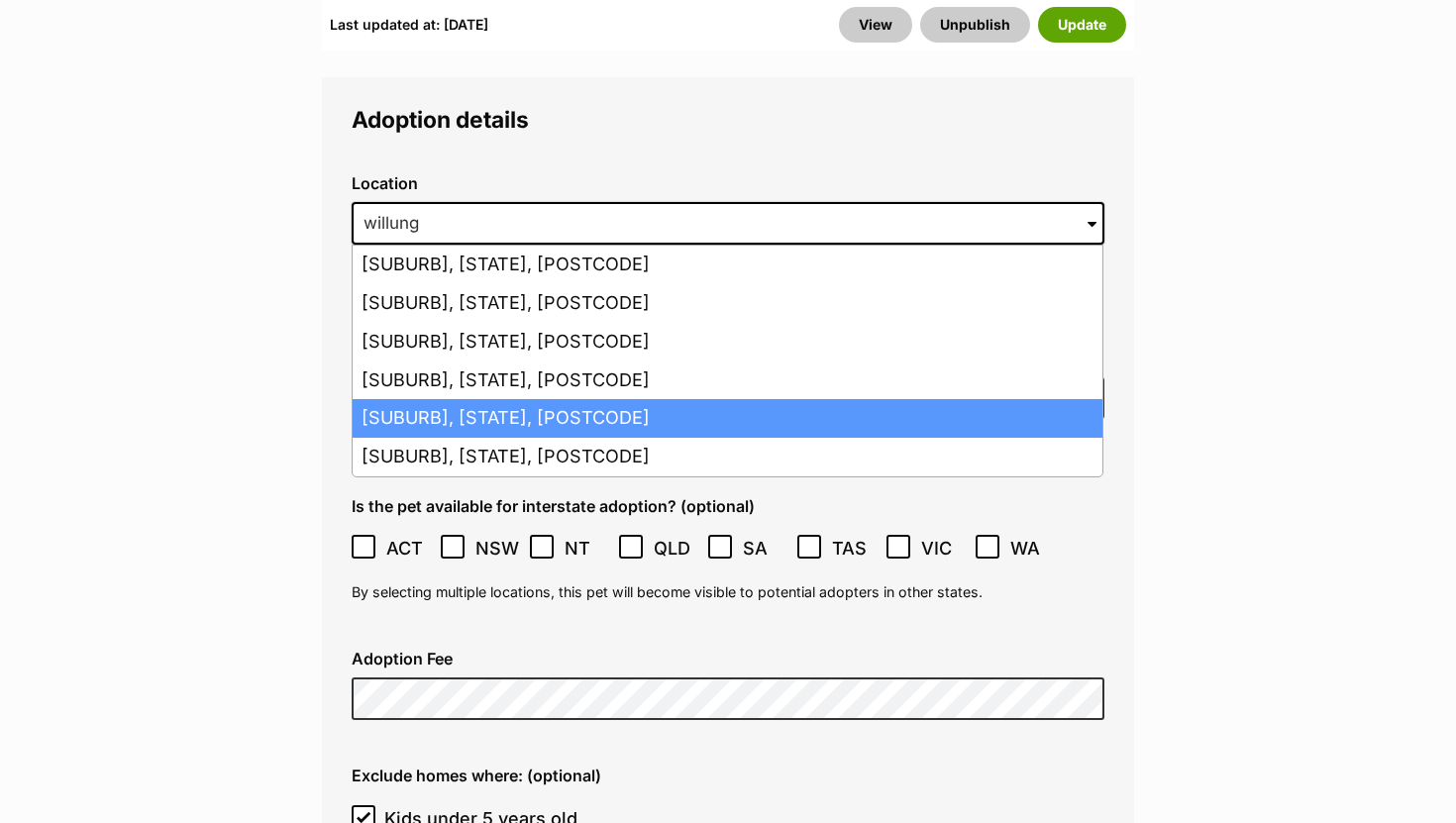 scroll, scrollTop: 0, scrollLeft: 0, axis: both 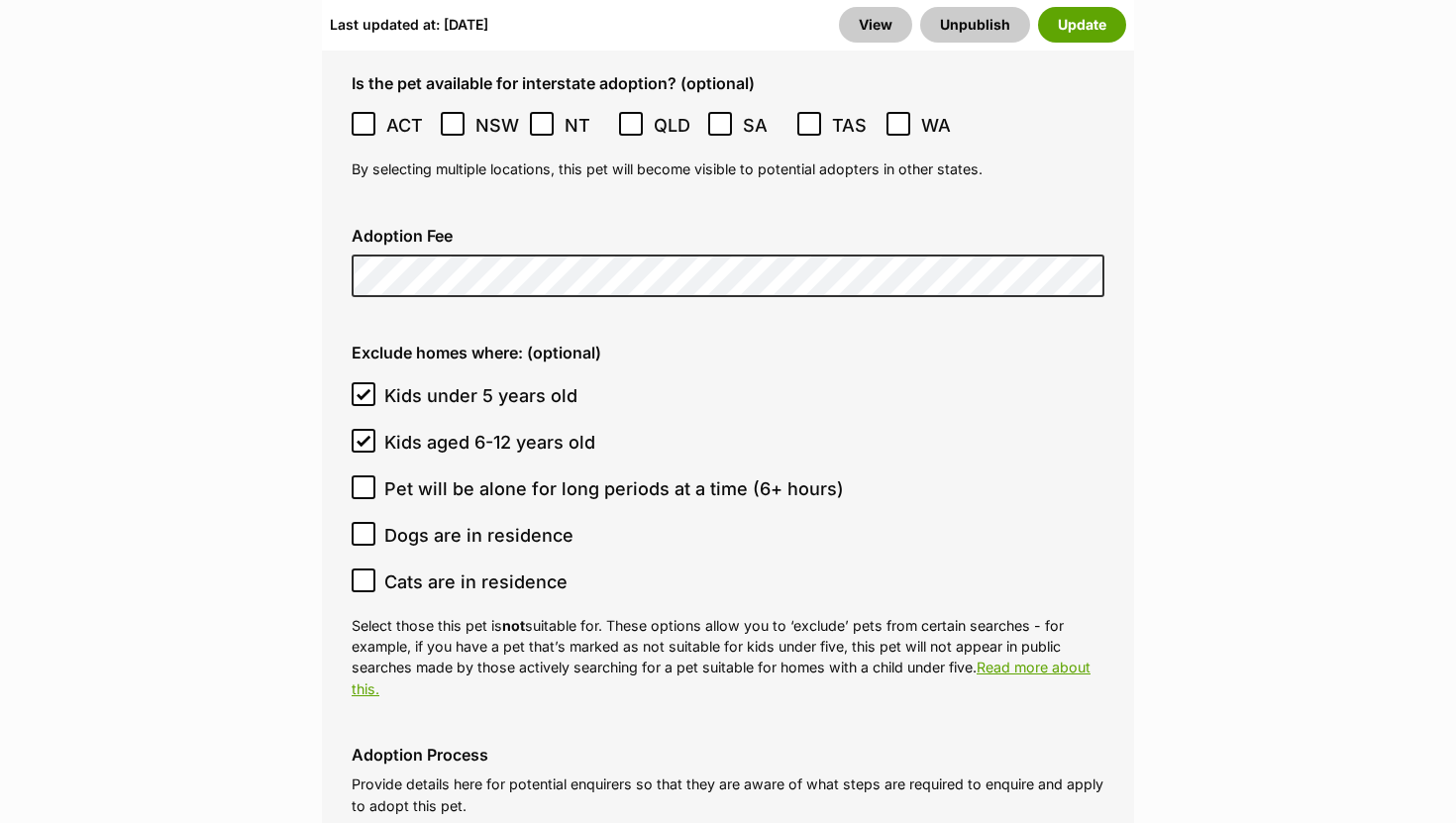 click 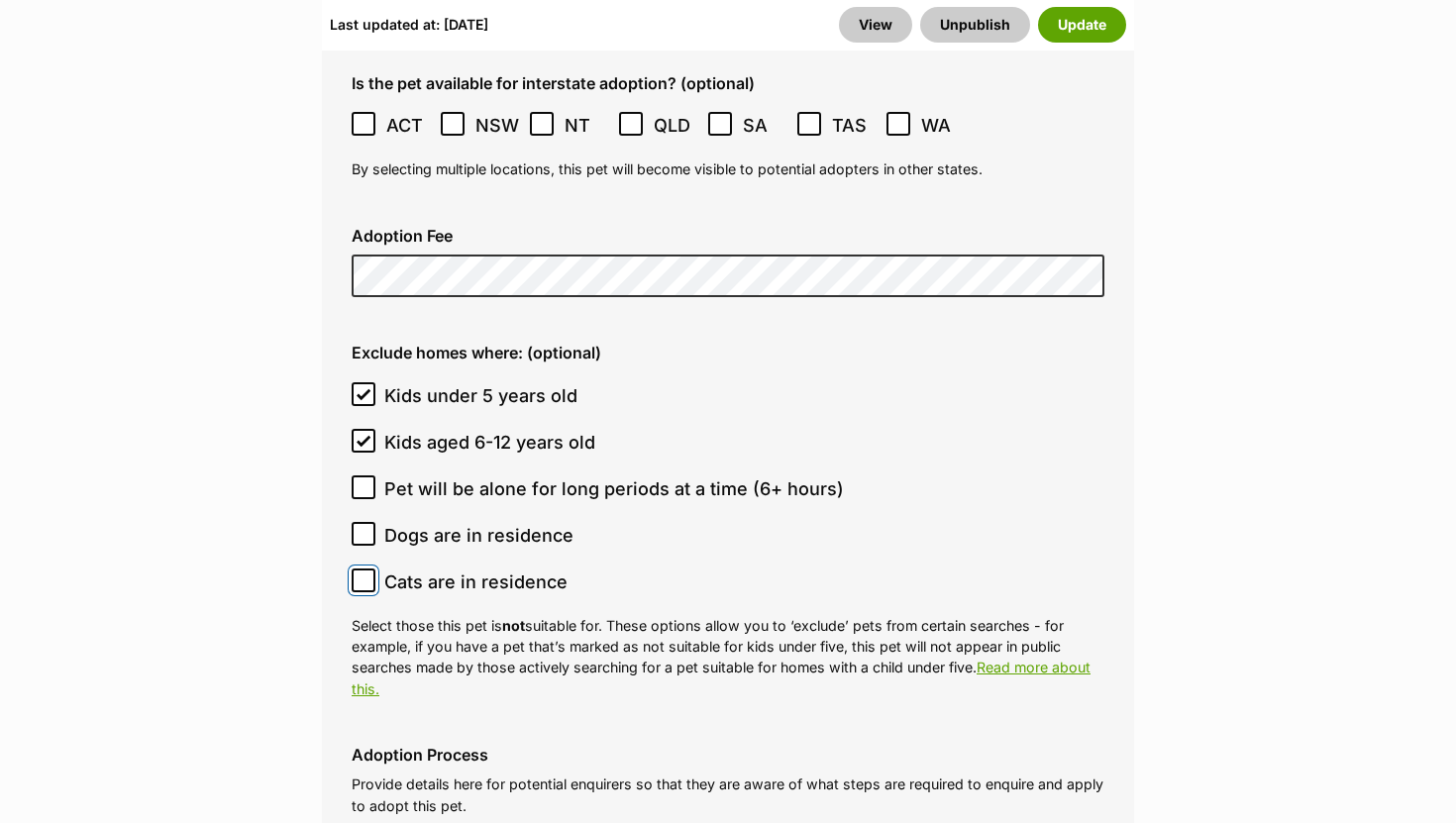 click on "Cats are in residence" at bounding box center (364, 580) 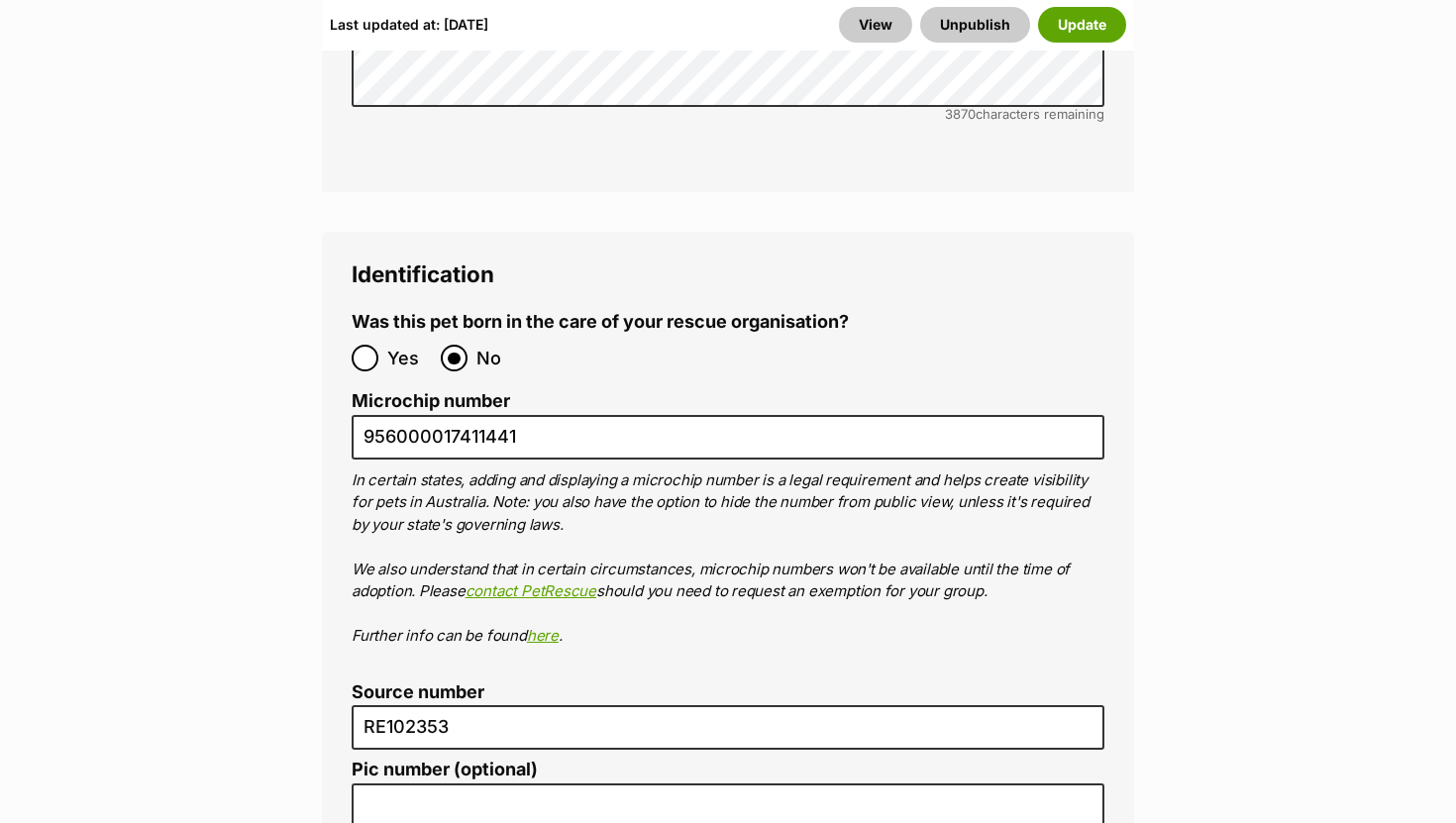 scroll, scrollTop: 7307, scrollLeft: 0, axis: vertical 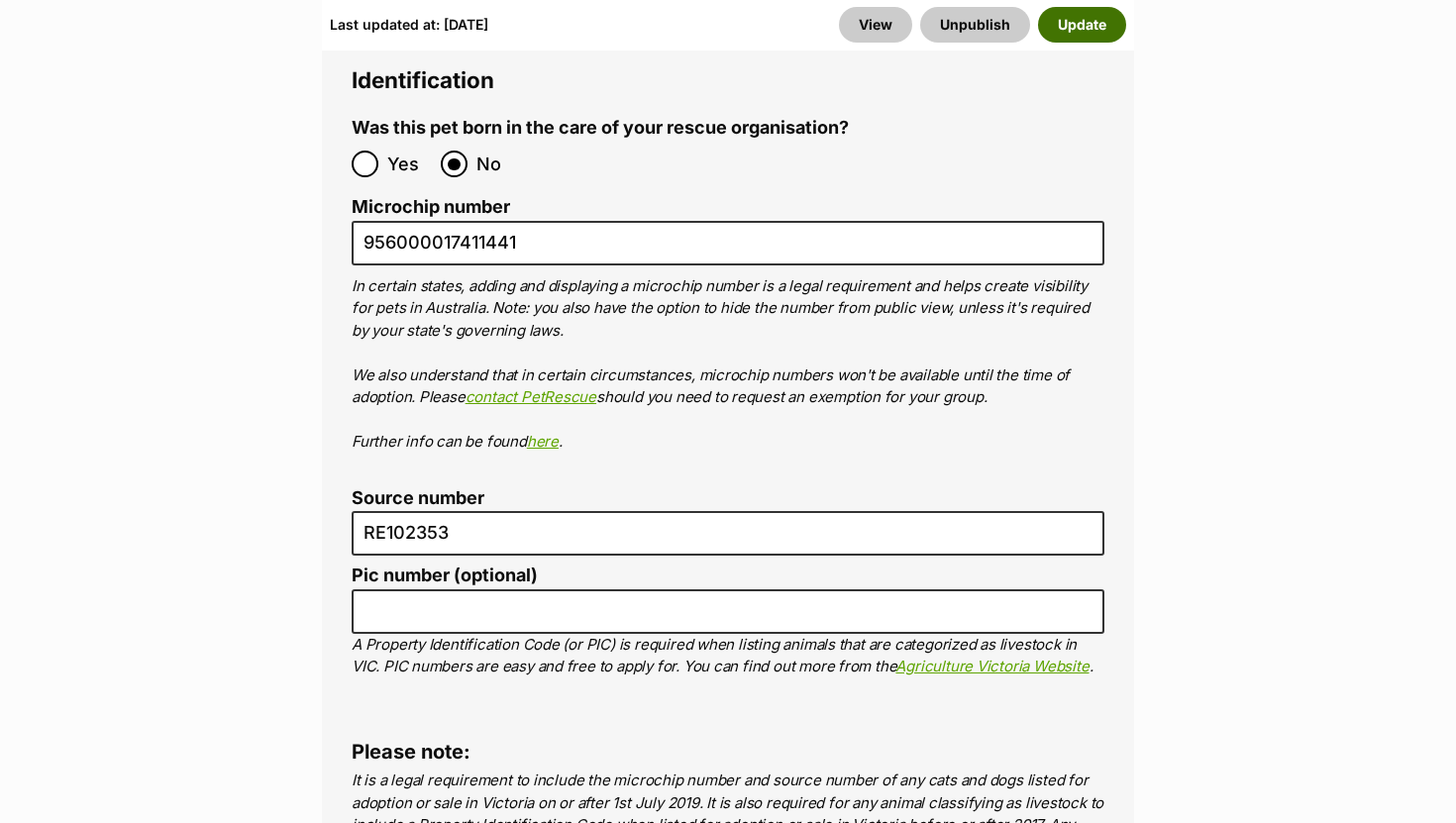 click on "Update" at bounding box center (1082, 25) 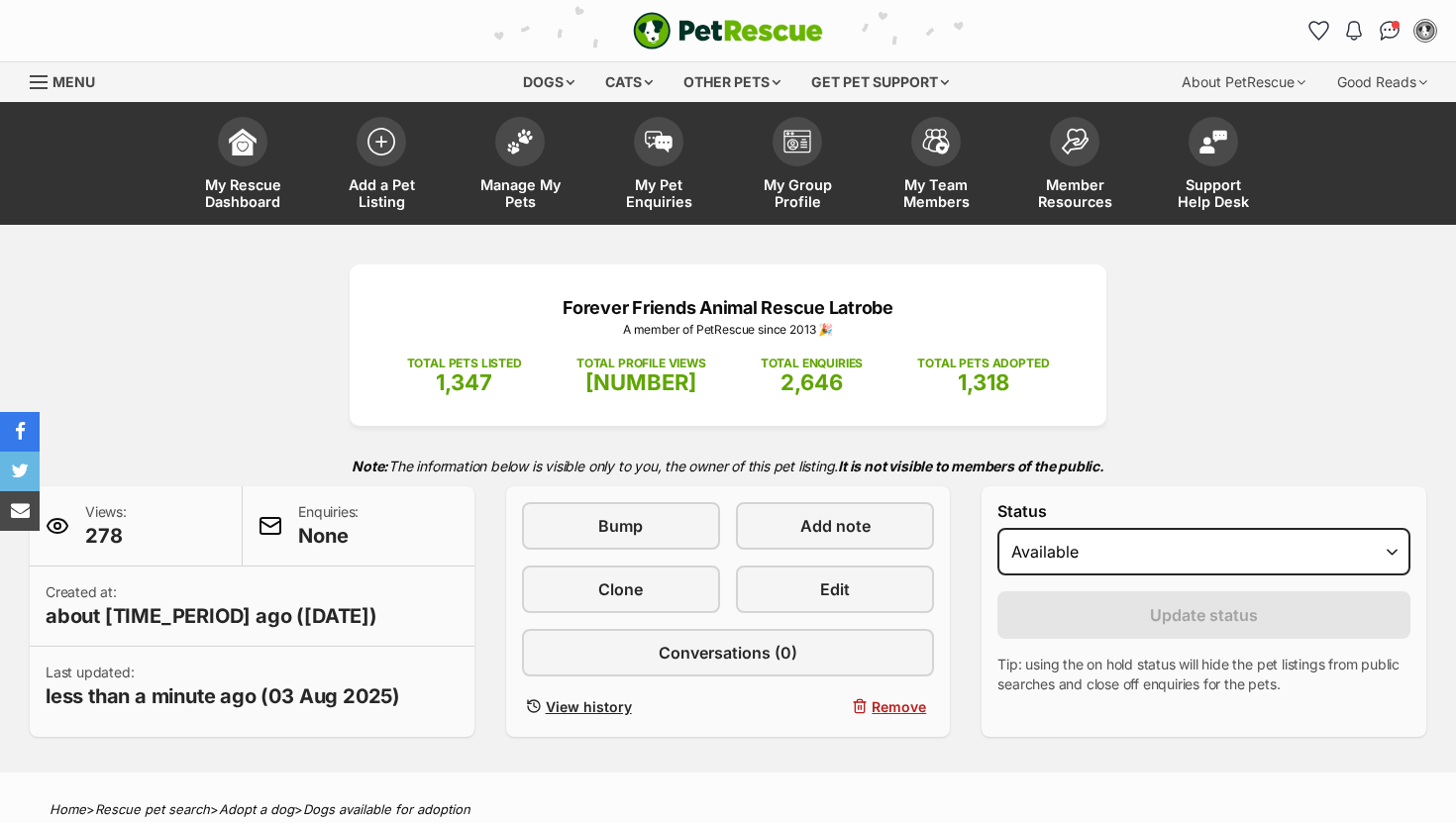 scroll, scrollTop: 0, scrollLeft: 0, axis: both 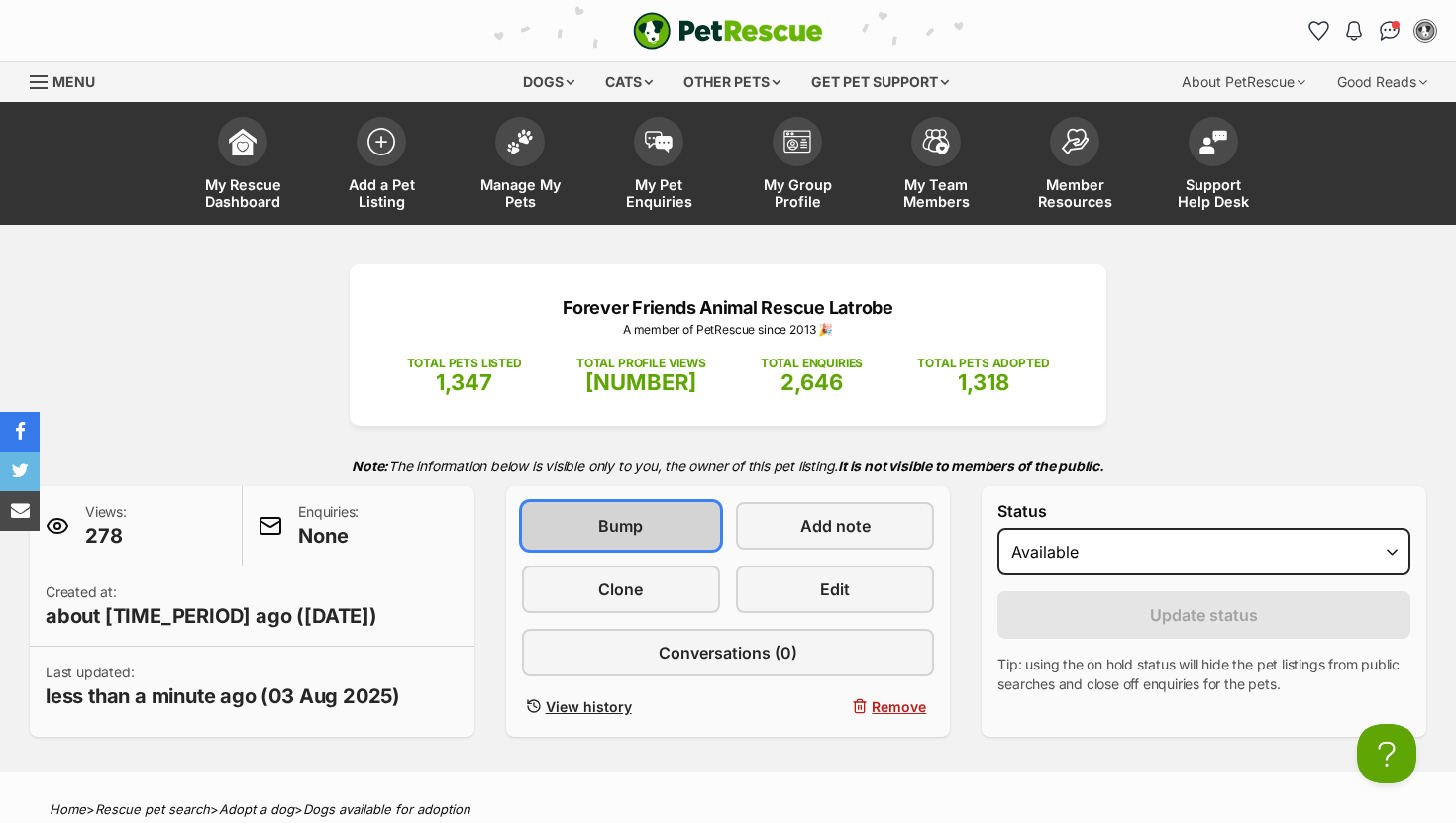 click on "Bump" at bounding box center (621, 526) 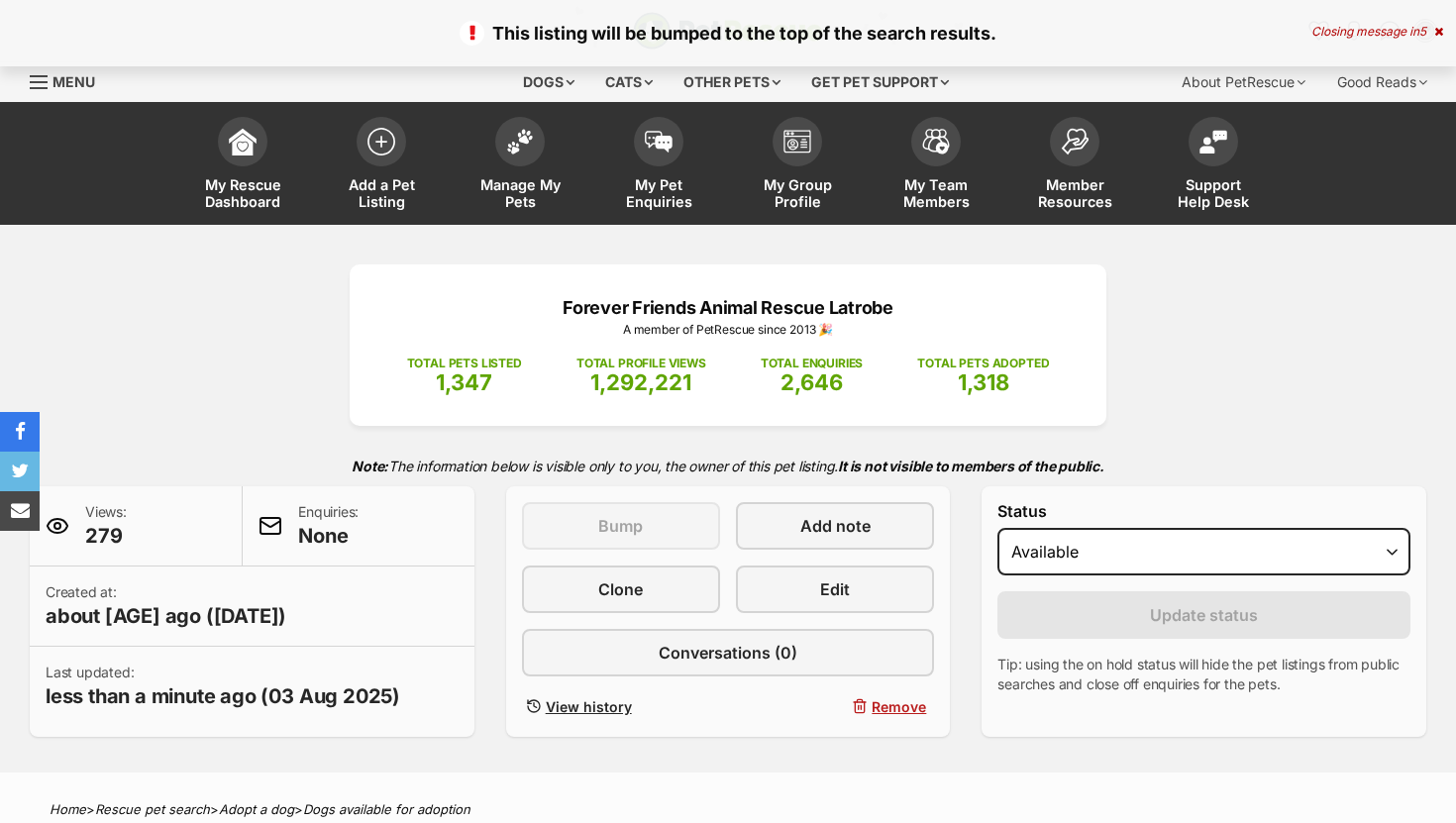 scroll, scrollTop: 0, scrollLeft: 0, axis: both 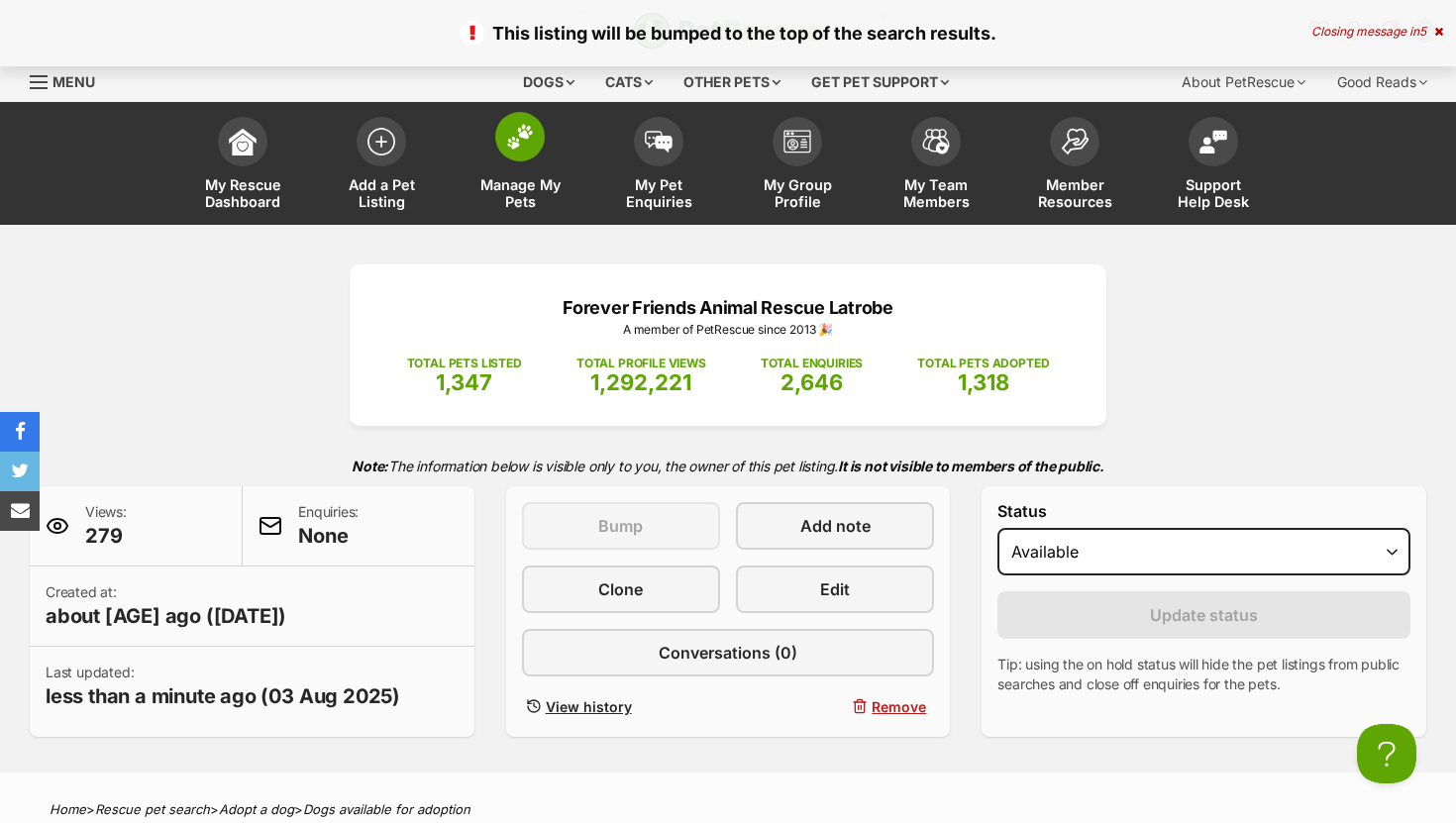 click at bounding box center (520, 137) 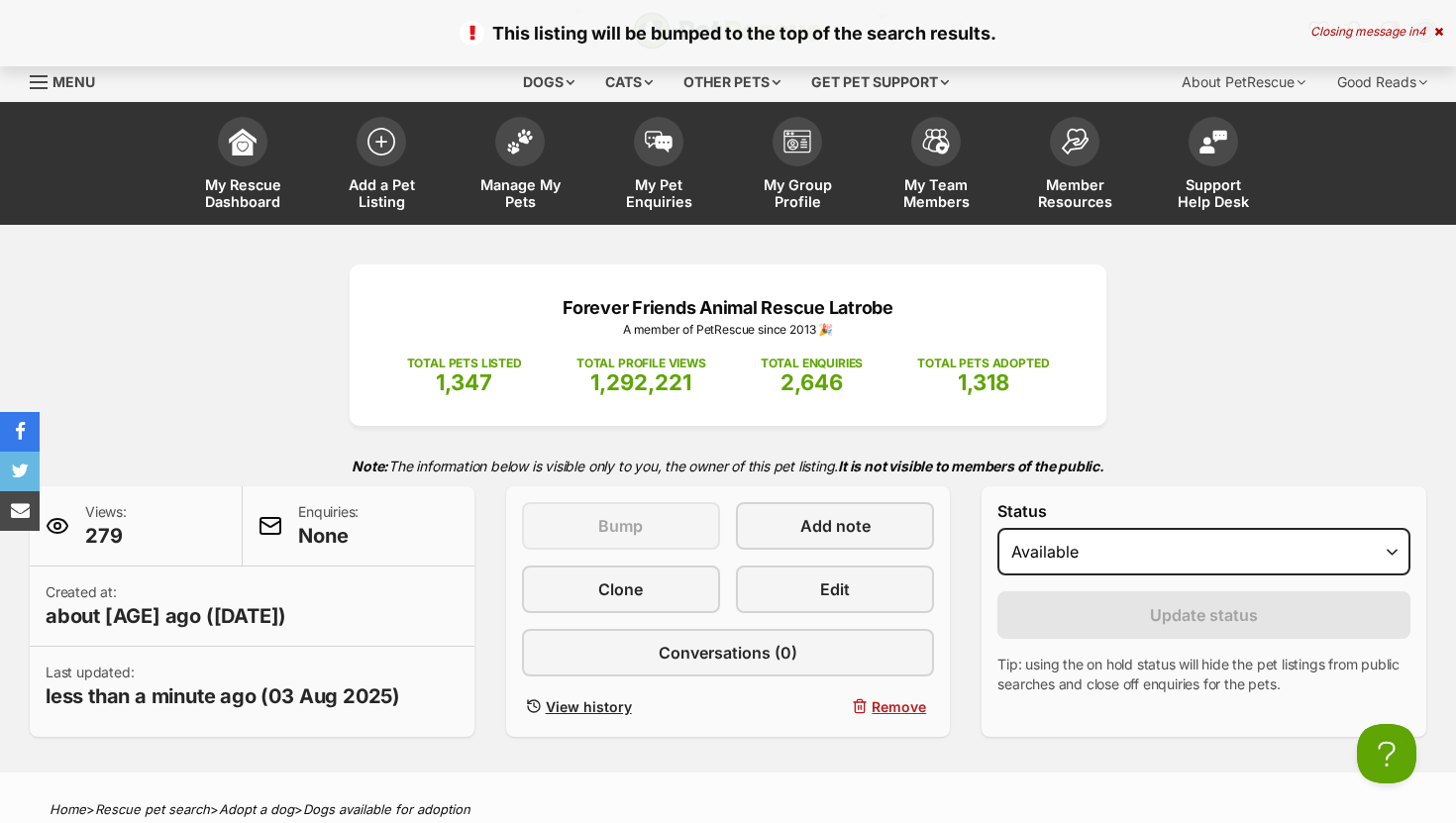 scroll, scrollTop: 0, scrollLeft: 0, axis: both 